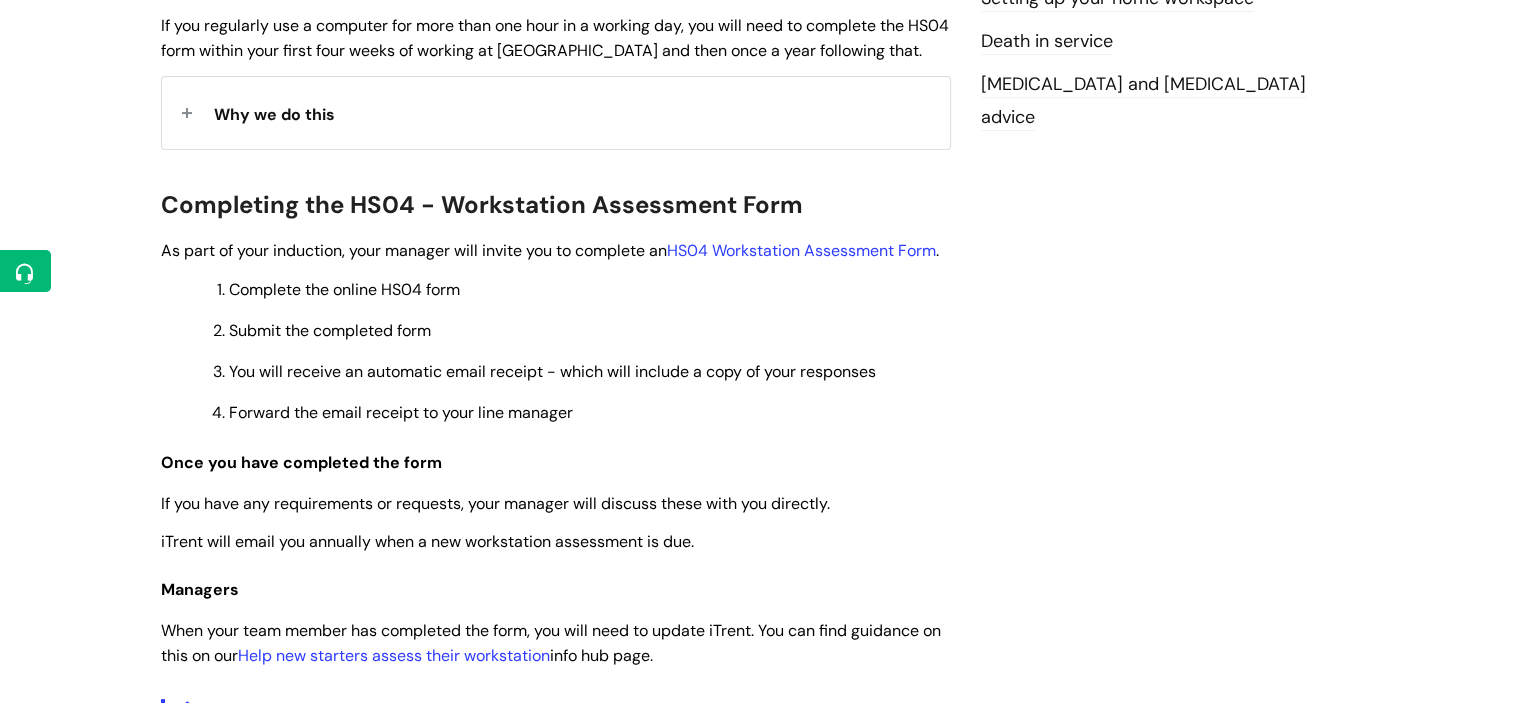 scroll, scrollTop: 528, scrollLeft: 0, axis: vertical 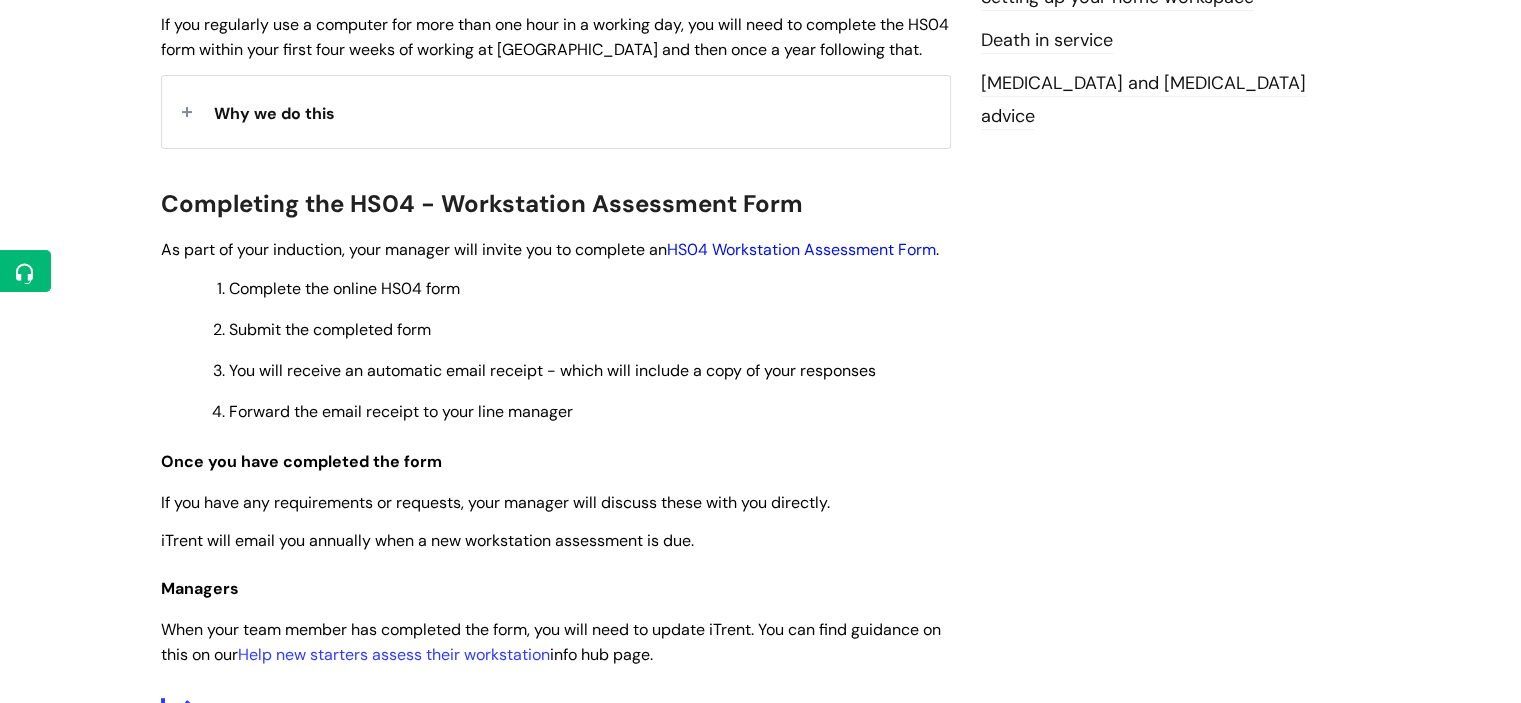 click on "HS04 Workstation Assessment Form" at bounding box center (801, 249) 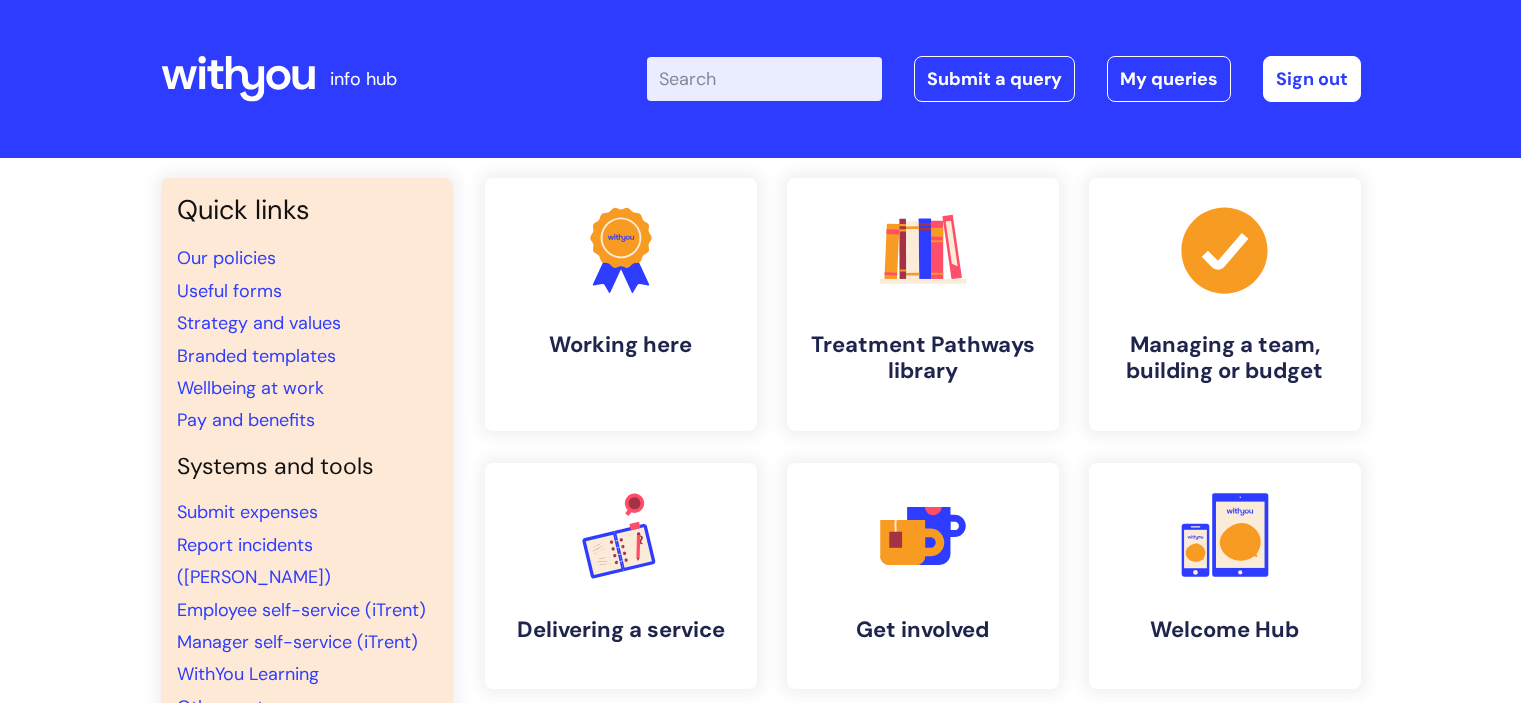 scroll, scrollTop: 0, scrollLeft: 0, axis: both 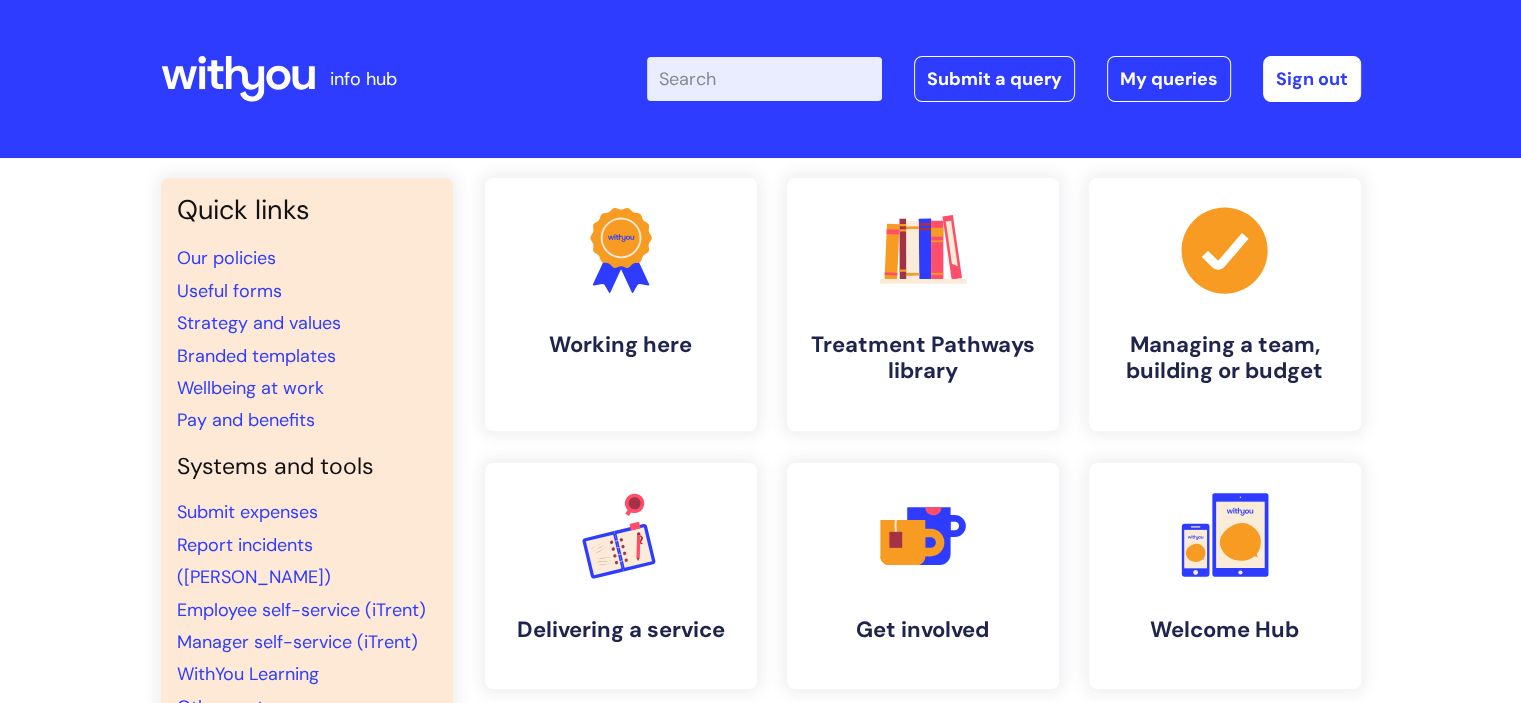 click on "Enter your search term here..." at bounding box center (764, 79) 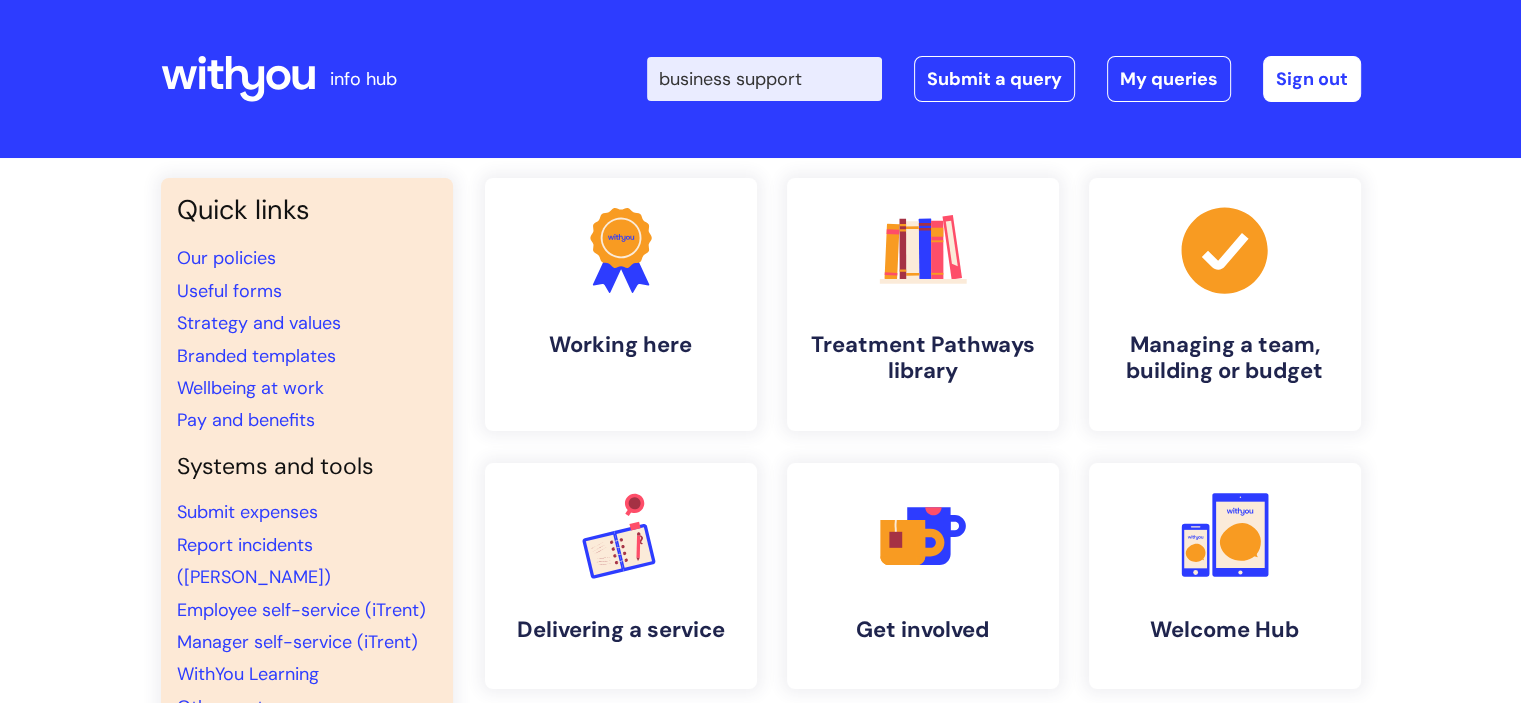 type on "business support" 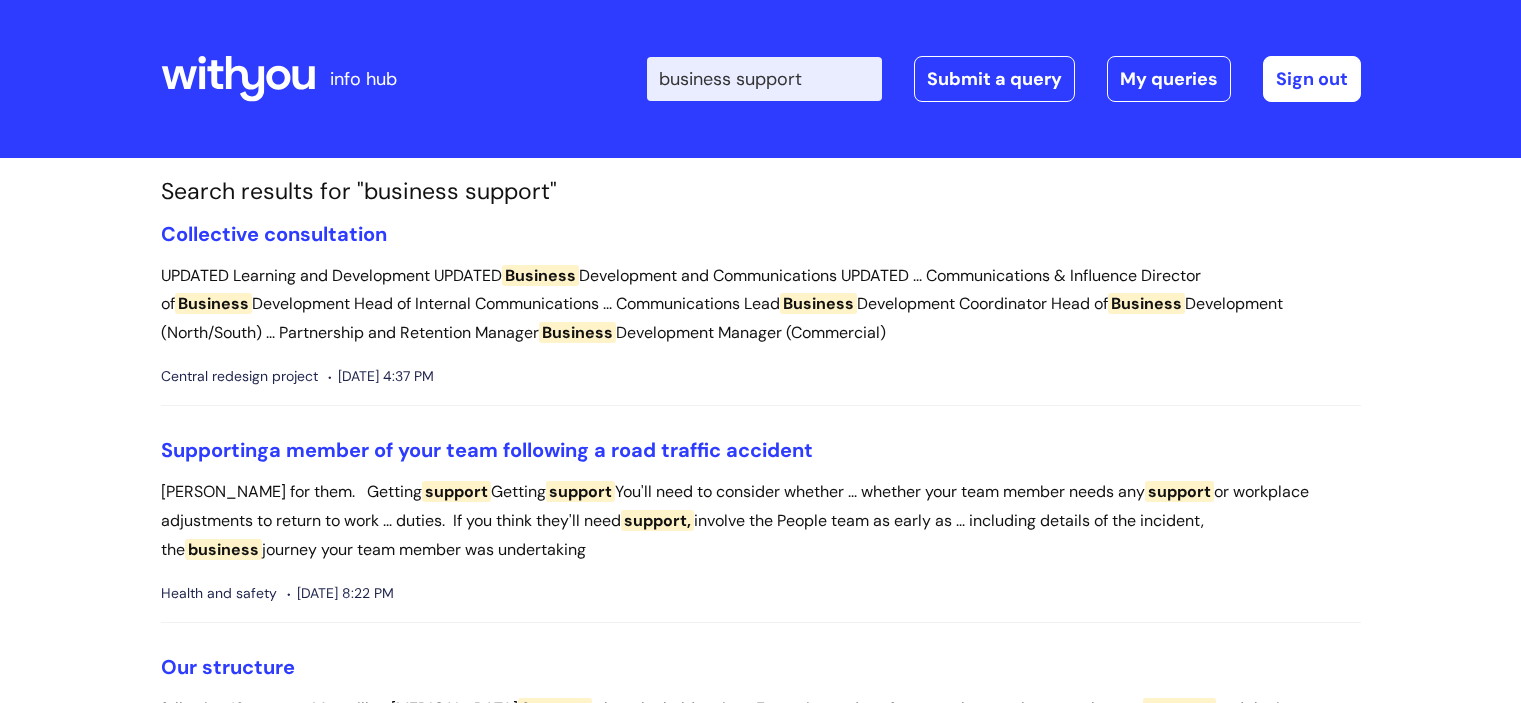 scroll, scrollTop: 0, scrollLeft: 0, axis: both 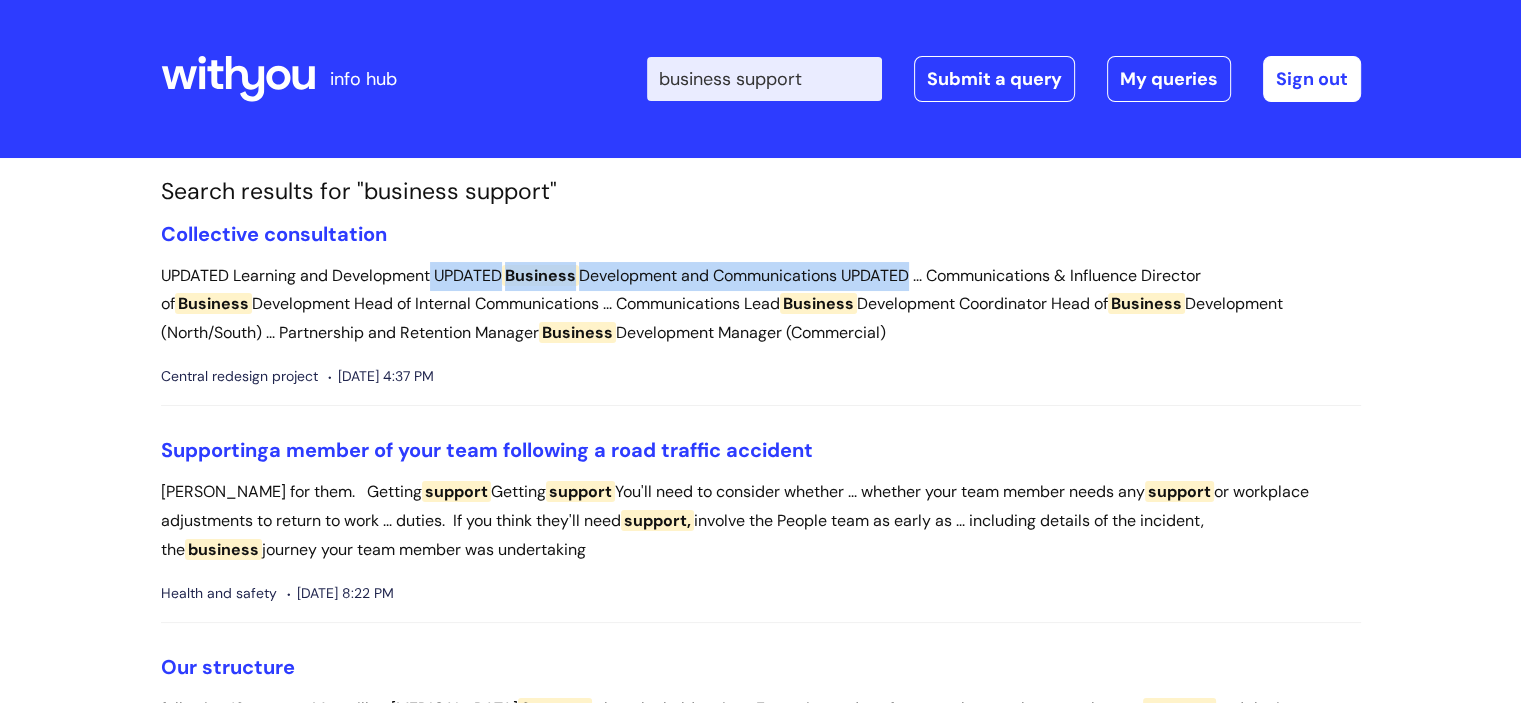 drag, startPoint x: 428, startPoint y: 282, endPoint x: 912, endPoint y: 287, distance: 484.02582 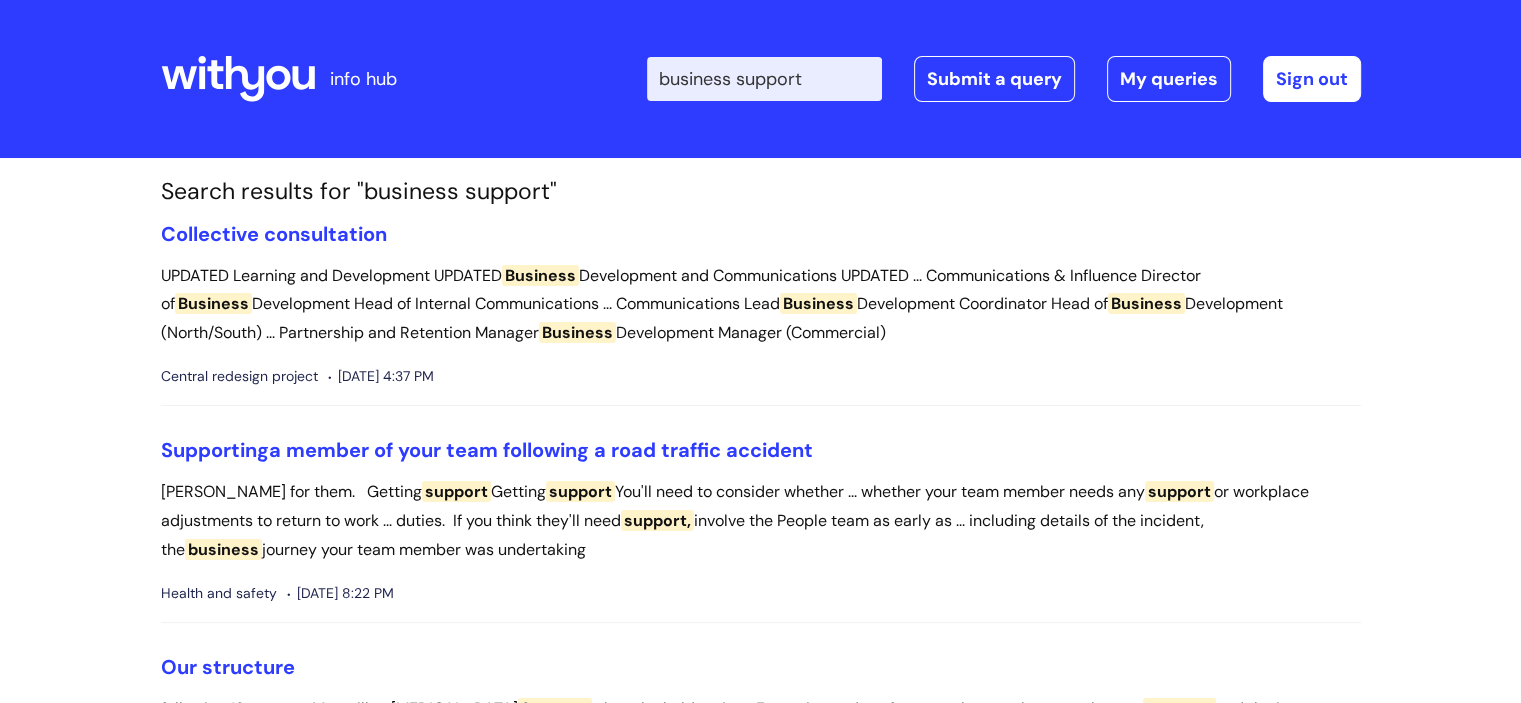 click on "Collective consultation
UPDATED  Learning and Development UPDATED   Business  Development and Communications UPDATED ... Communications & Influence    Director of  Business  Development    Head of Internal Communications ... Communications Lead     Business  Development Coordinator    Head of  Business  Development (North/South) ... Partnership and Retention Manager     Business  Development Manager (Commercial)
Central redesign project
Mon, 9 Jun, 2025 at  4:37 PM" at bounding box center (761, 314) 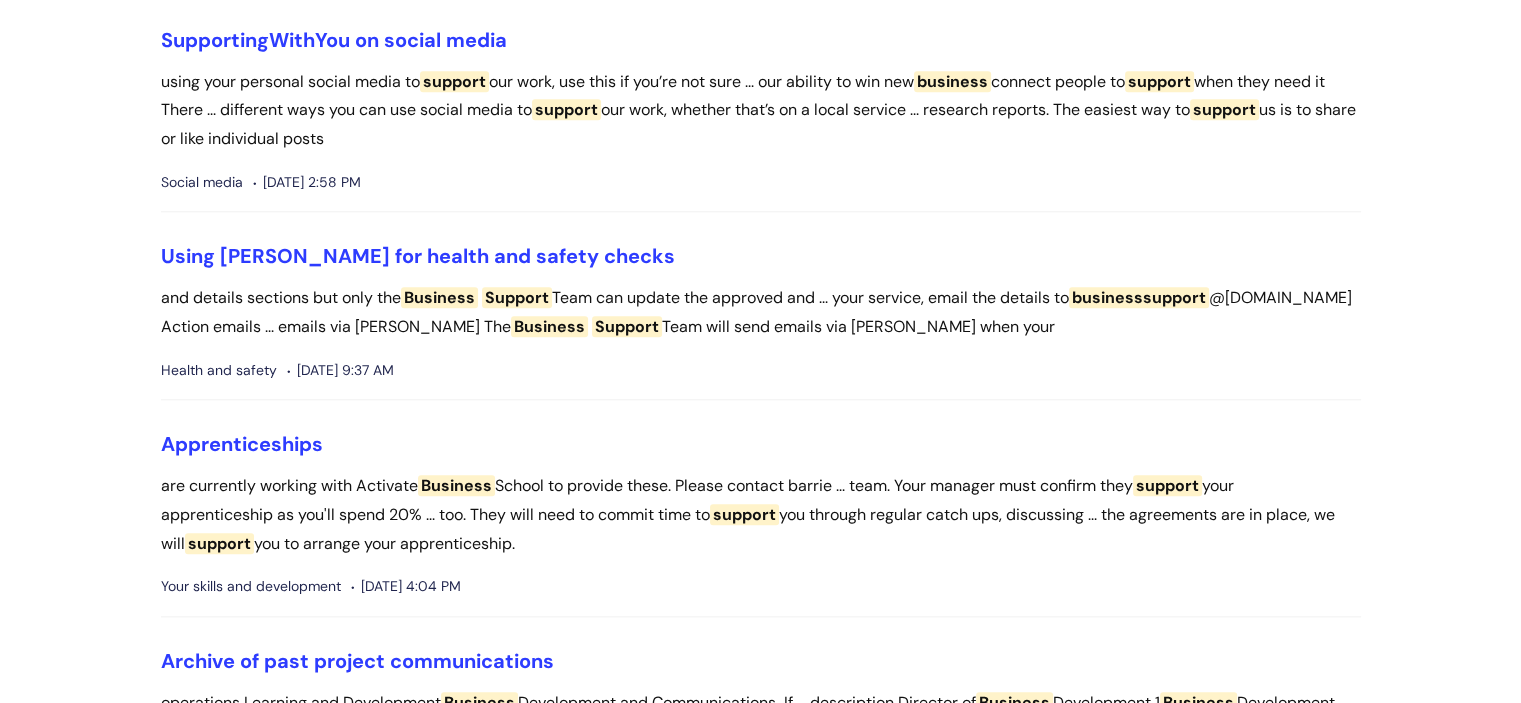 scroll, scrollTop: 2022, scrollLeft: 0, axis: vertical 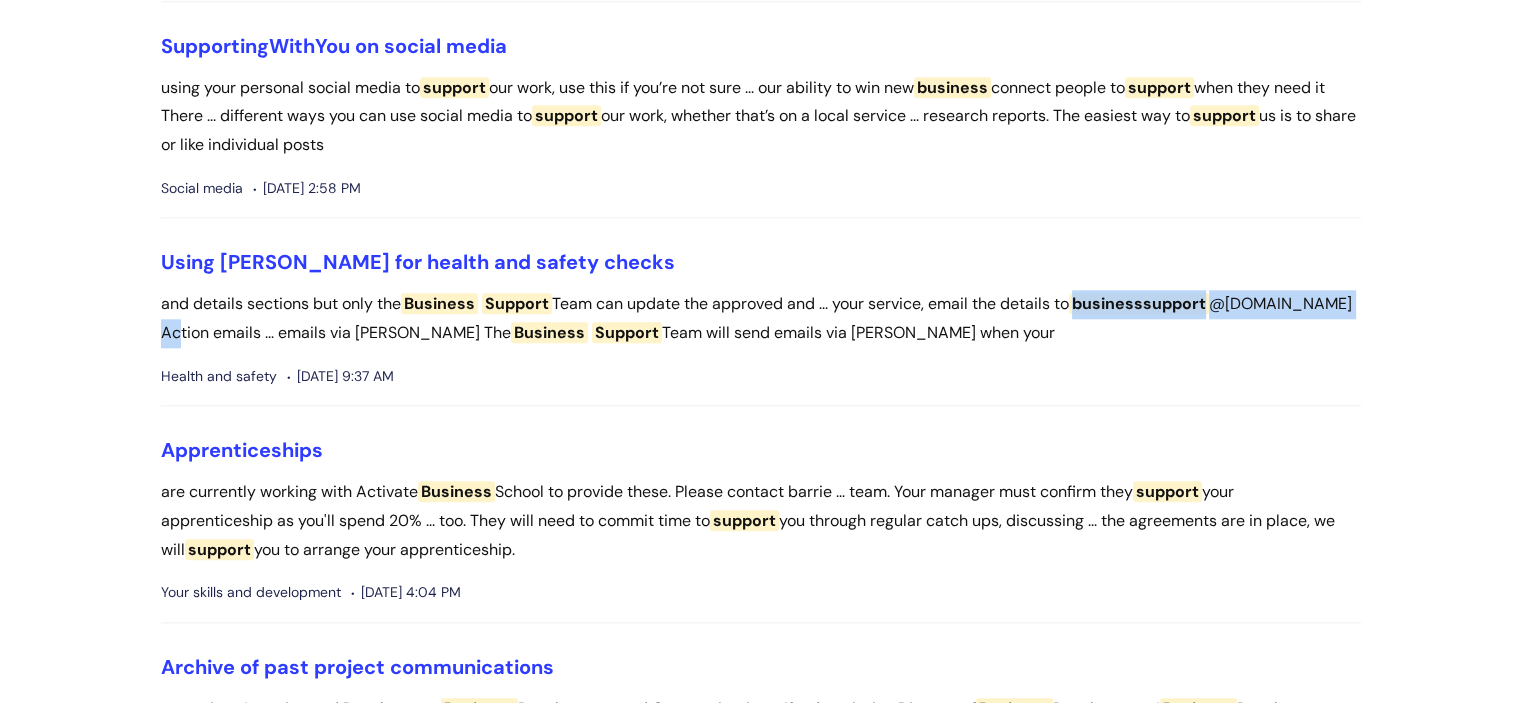drag, startPoint x: 163, startPoint y: 331, endPoint x: 461, endPoint y: 328, distance: 298.0151 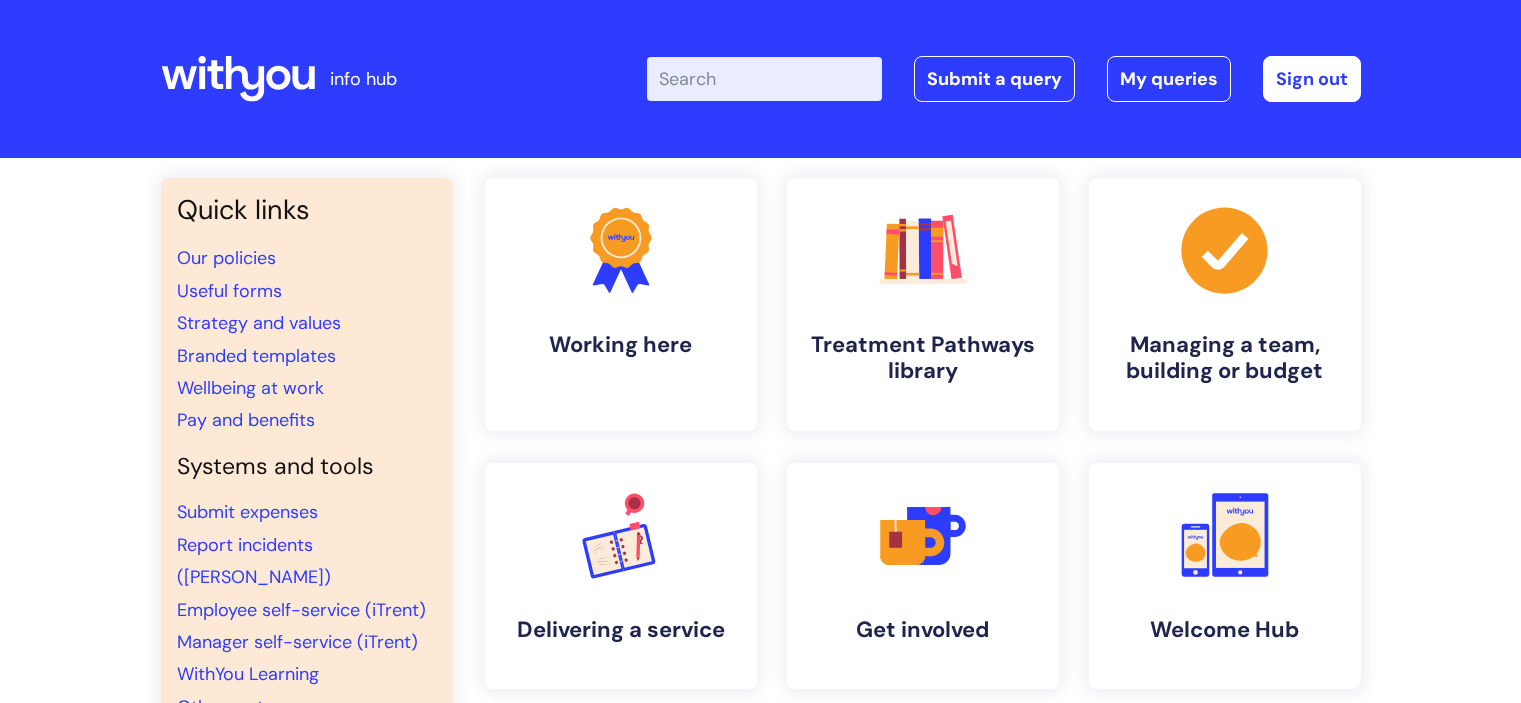 scroll, scrollTop: 0, scrollLeft: 0, axis: both 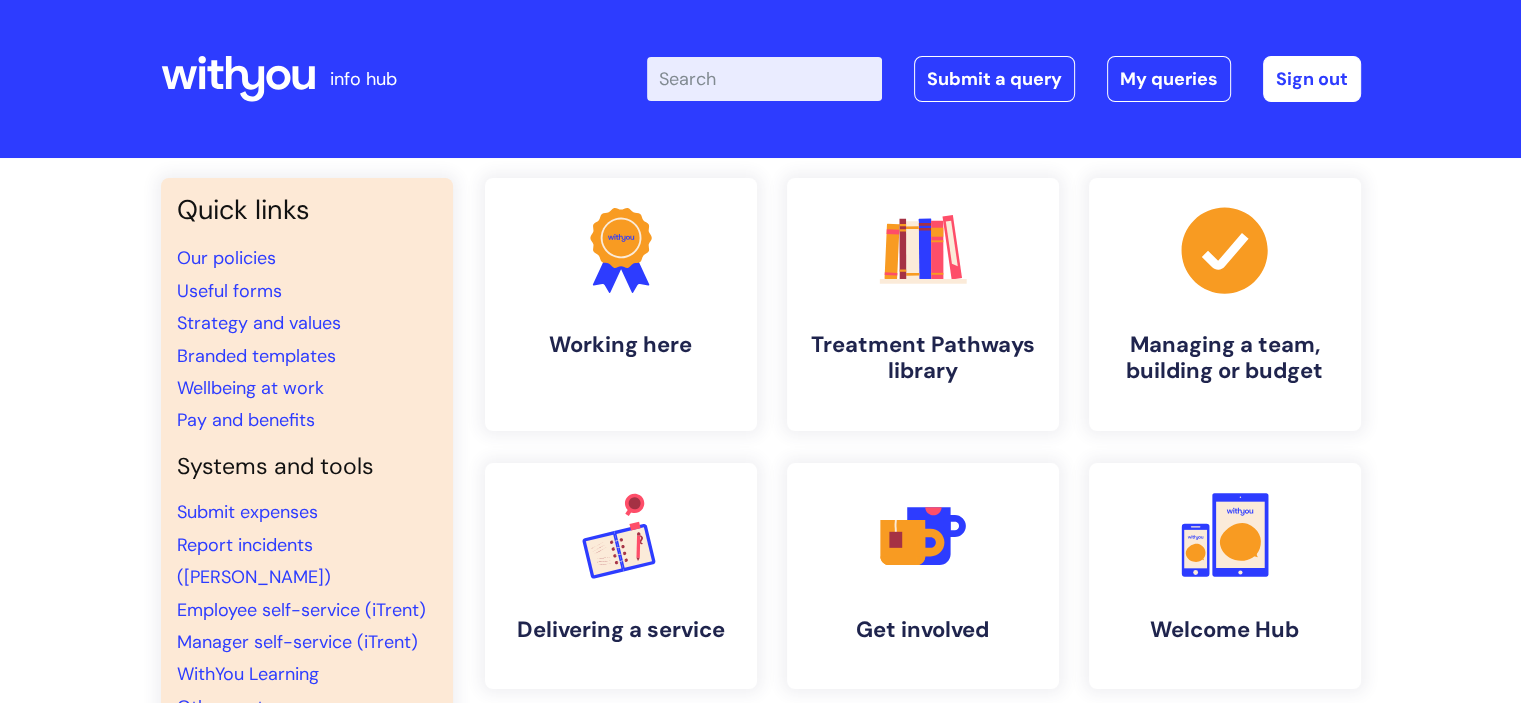 click on "Enter your search term here..." at bounding box center (764, 79) 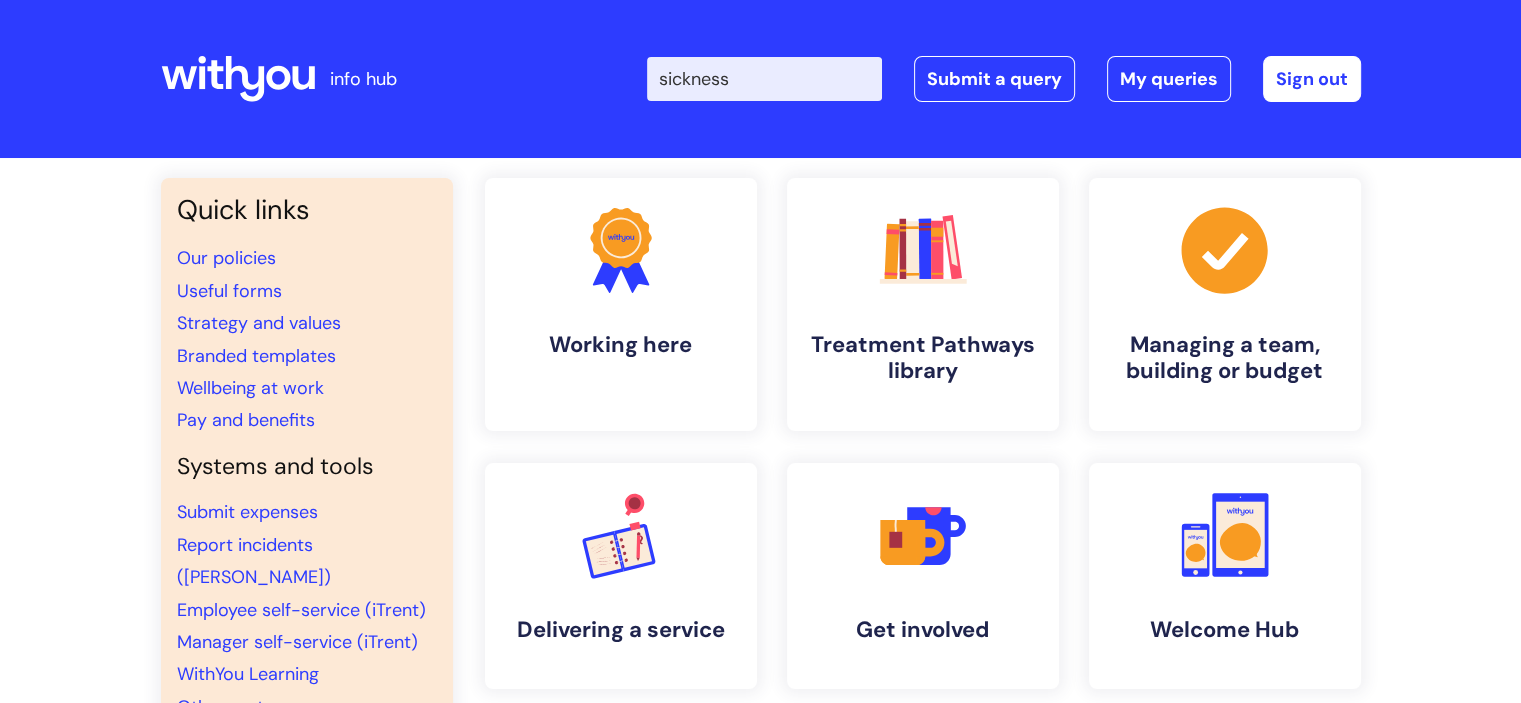 type on "sickness" 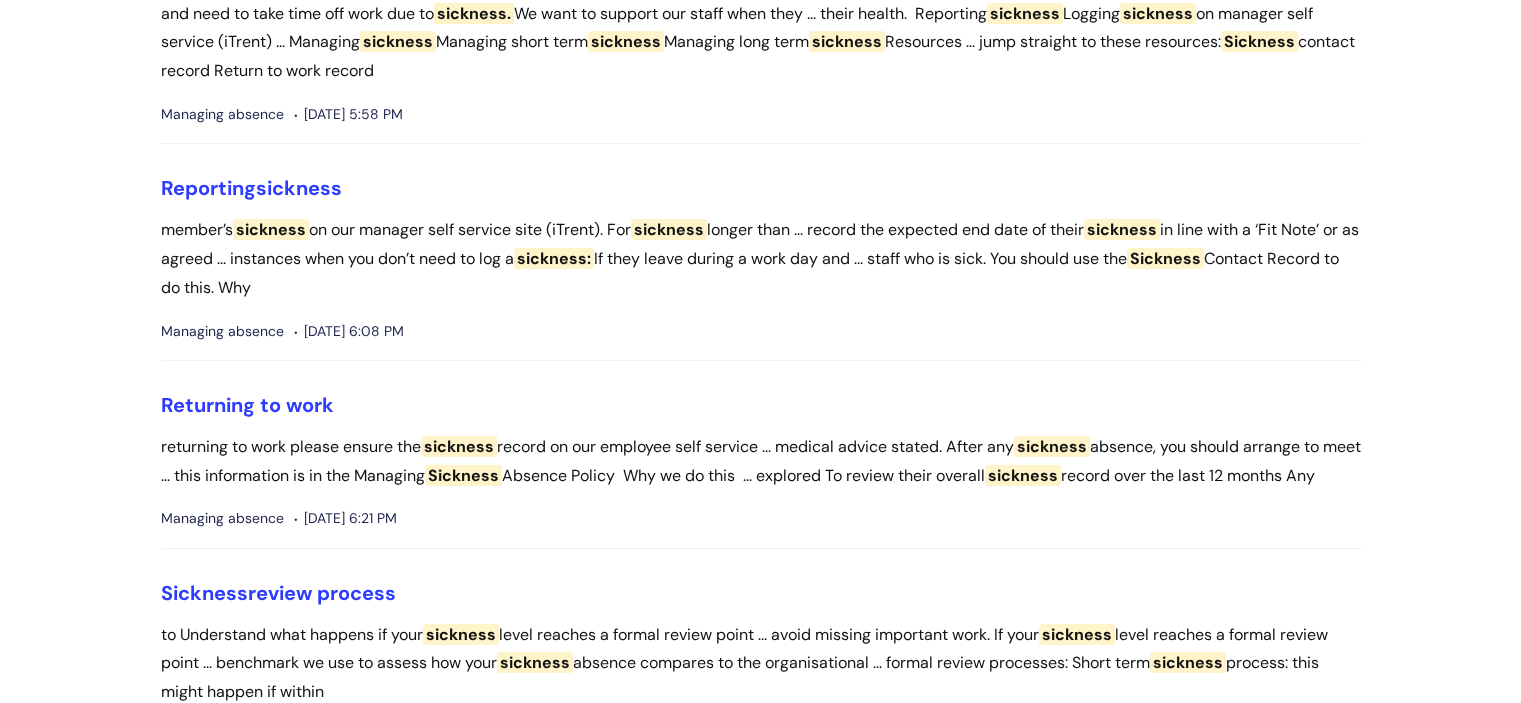scroll, scrollTop: 270, scrollLeft: 0, axis: vertical 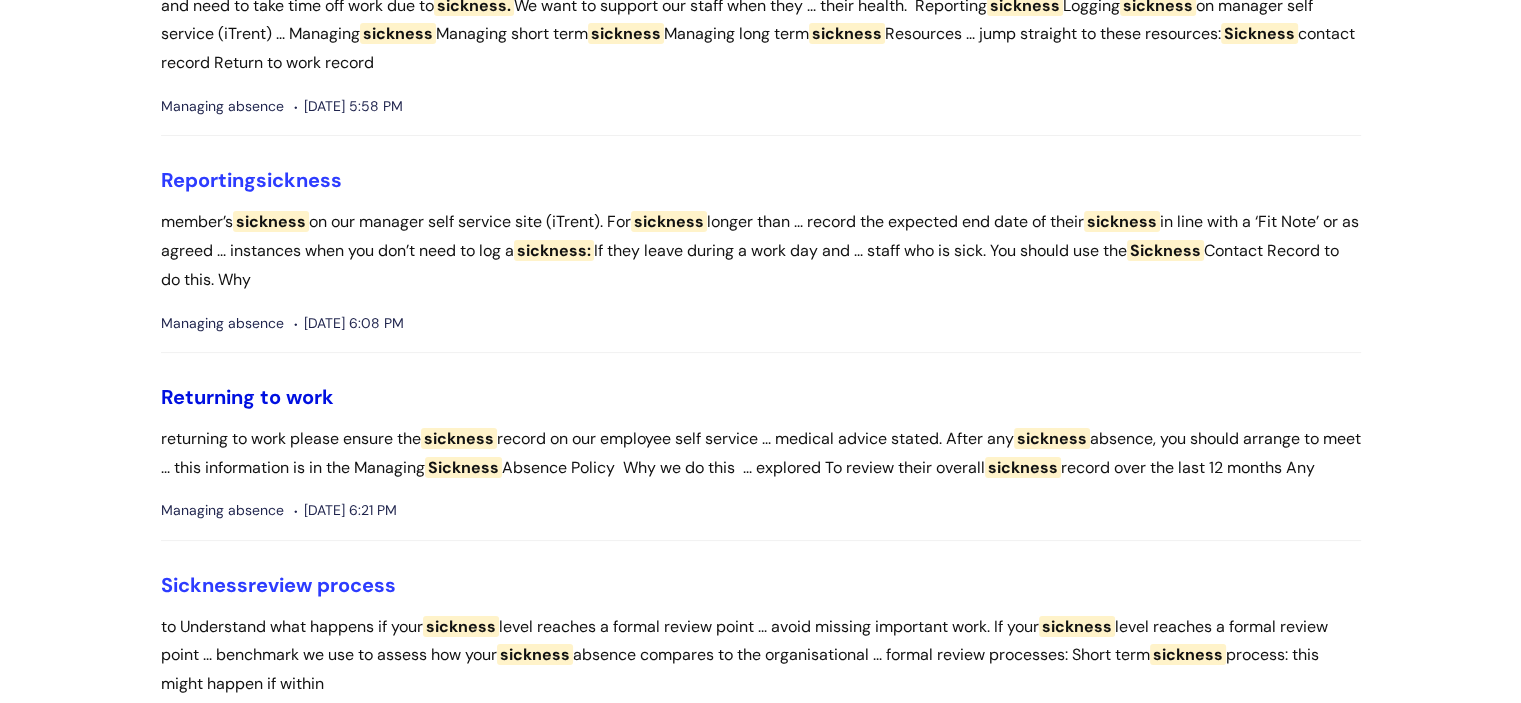 click on "Returning to work" at bounding box center (247, 397) 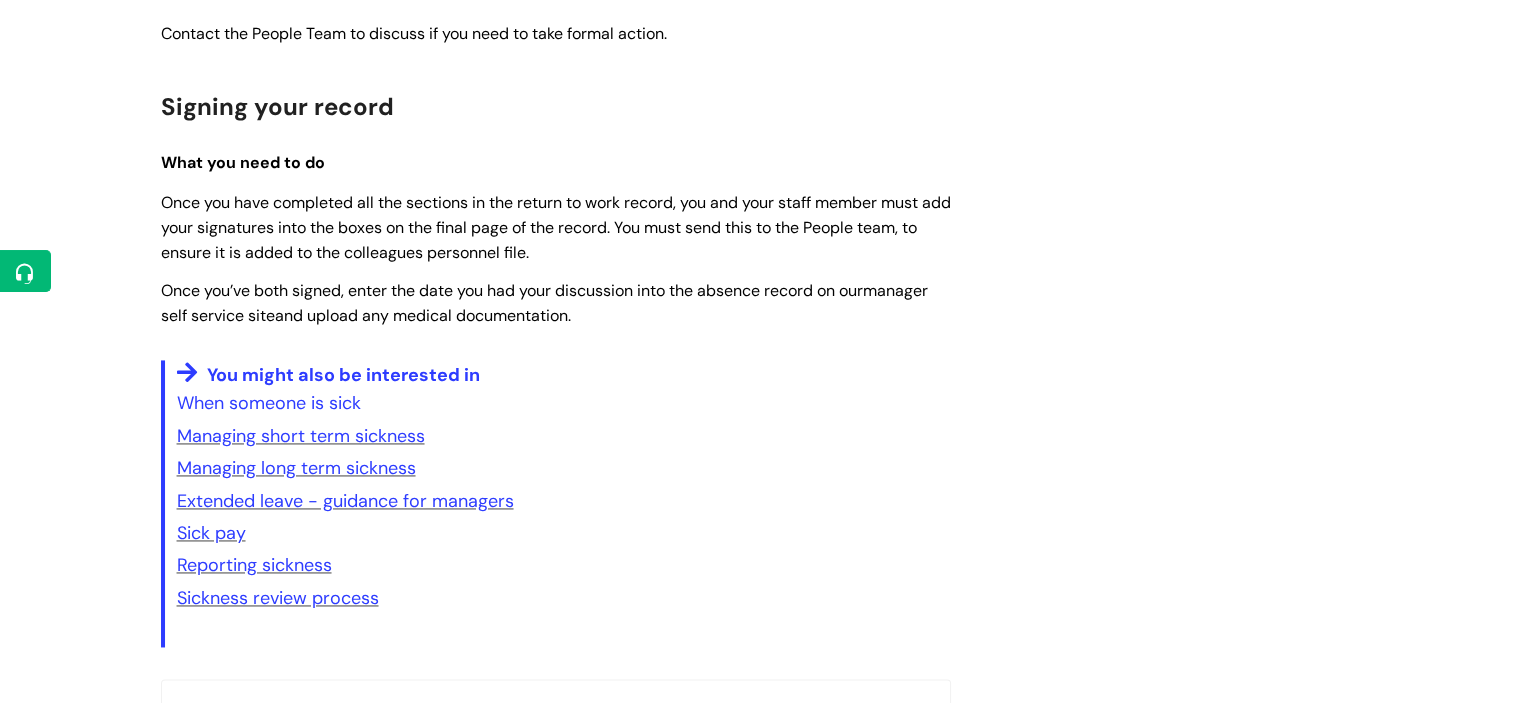 scroll, scrollTop: 2822, scrollLeft: 0, axis: vertical 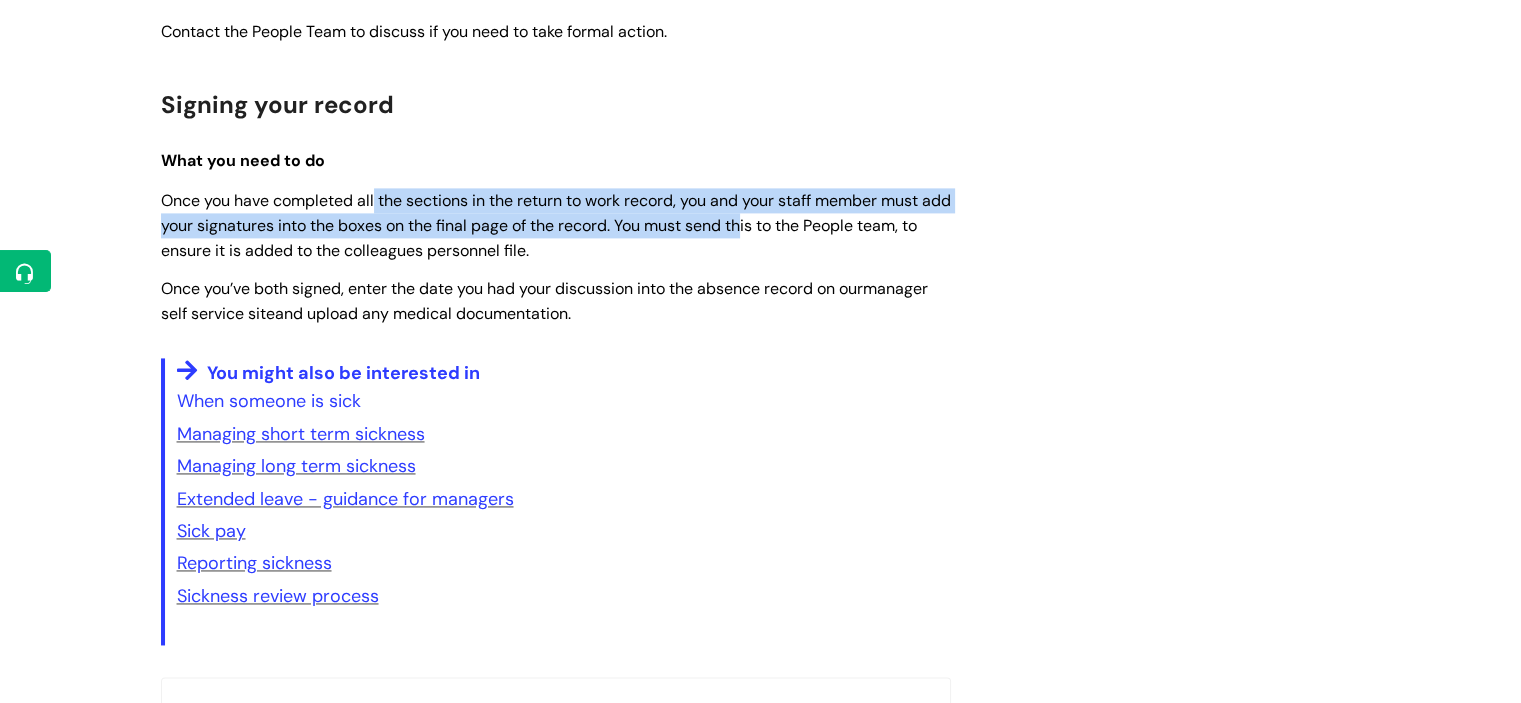 drag, startPoint x: 376, startPoint y: 254, endPoint x: 780, endPoint y: 285, distance: 405.18762 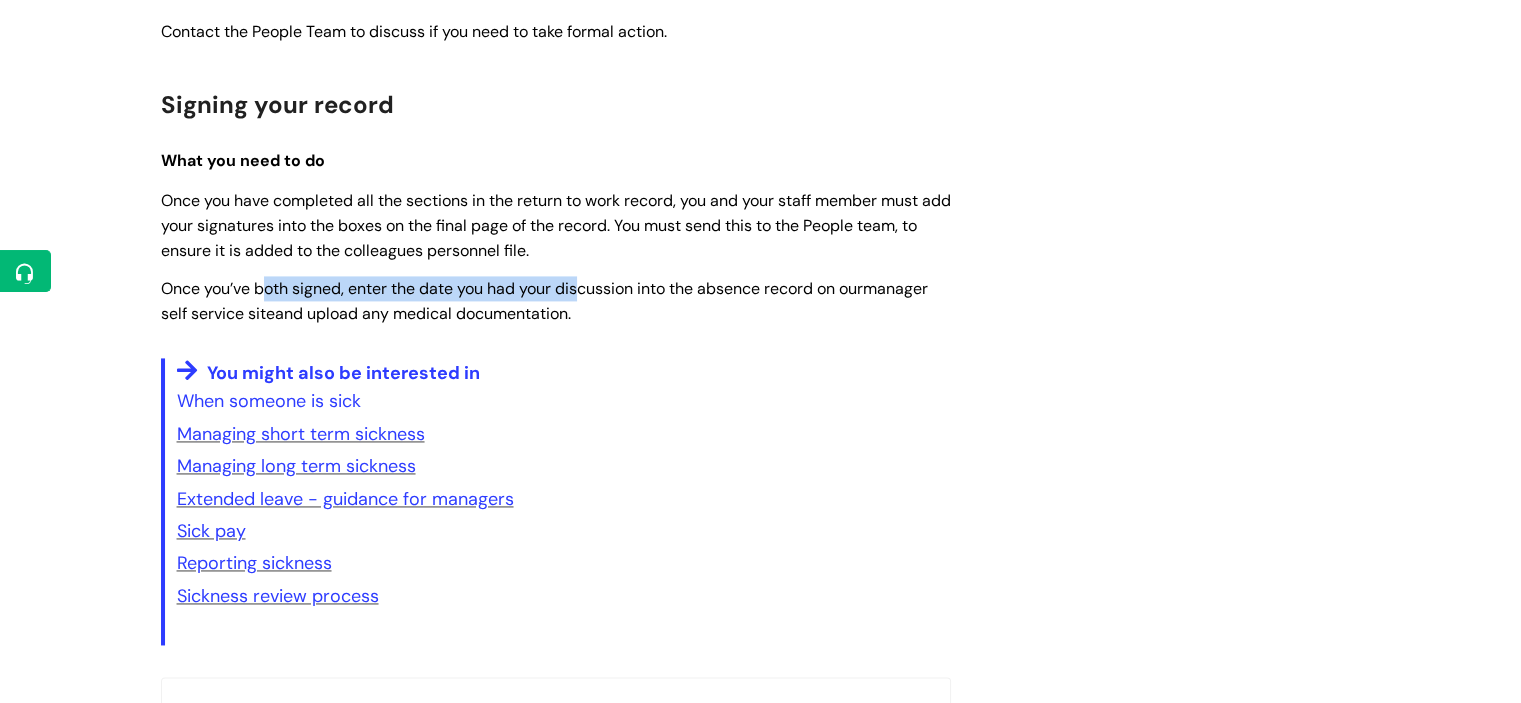 drag, startPoint x: 264, startPoint y: 342, endPoint x: 588, endPoint y: 339, distance: 324.0139 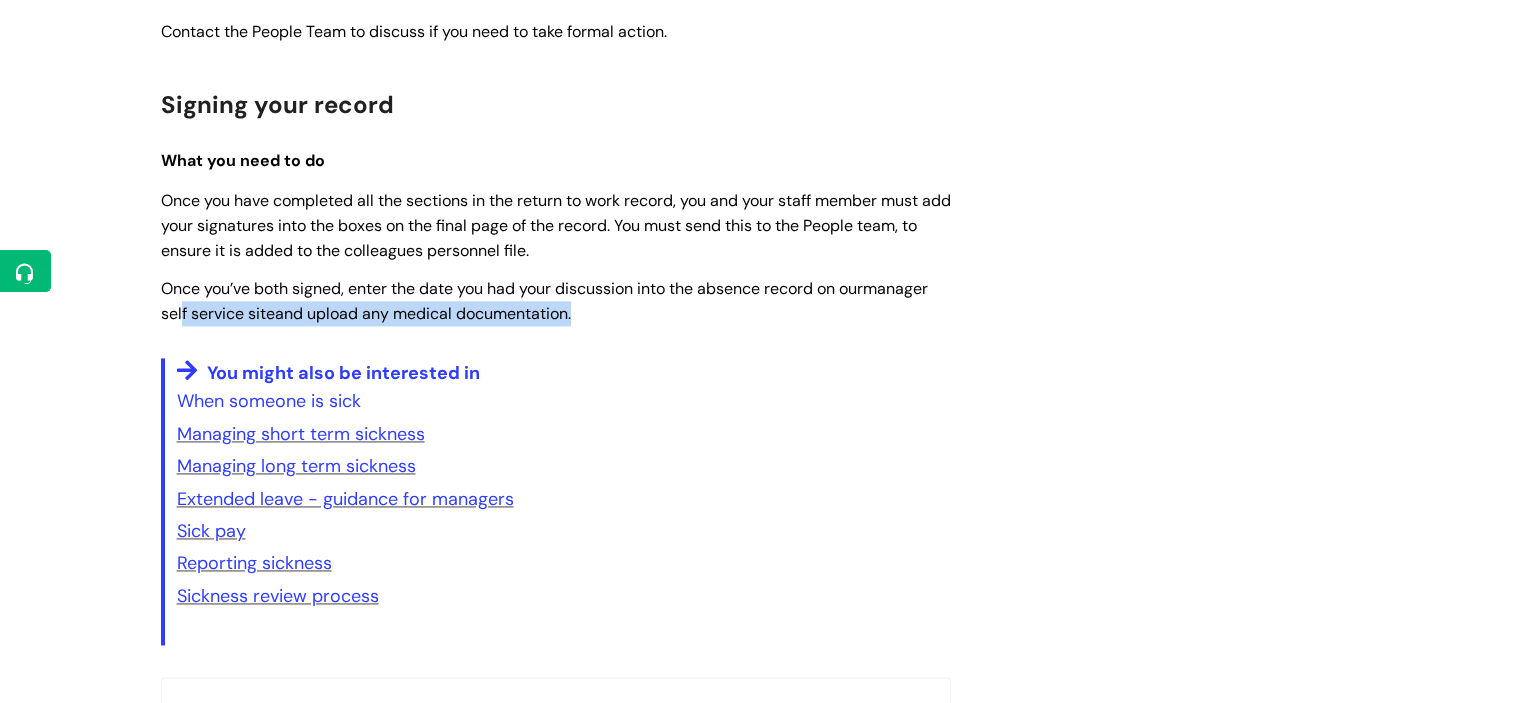 drag, startPoint x: 180, startPoint y: 370, endPoint x: 572, endPoint y: 375, distance: 392.0319 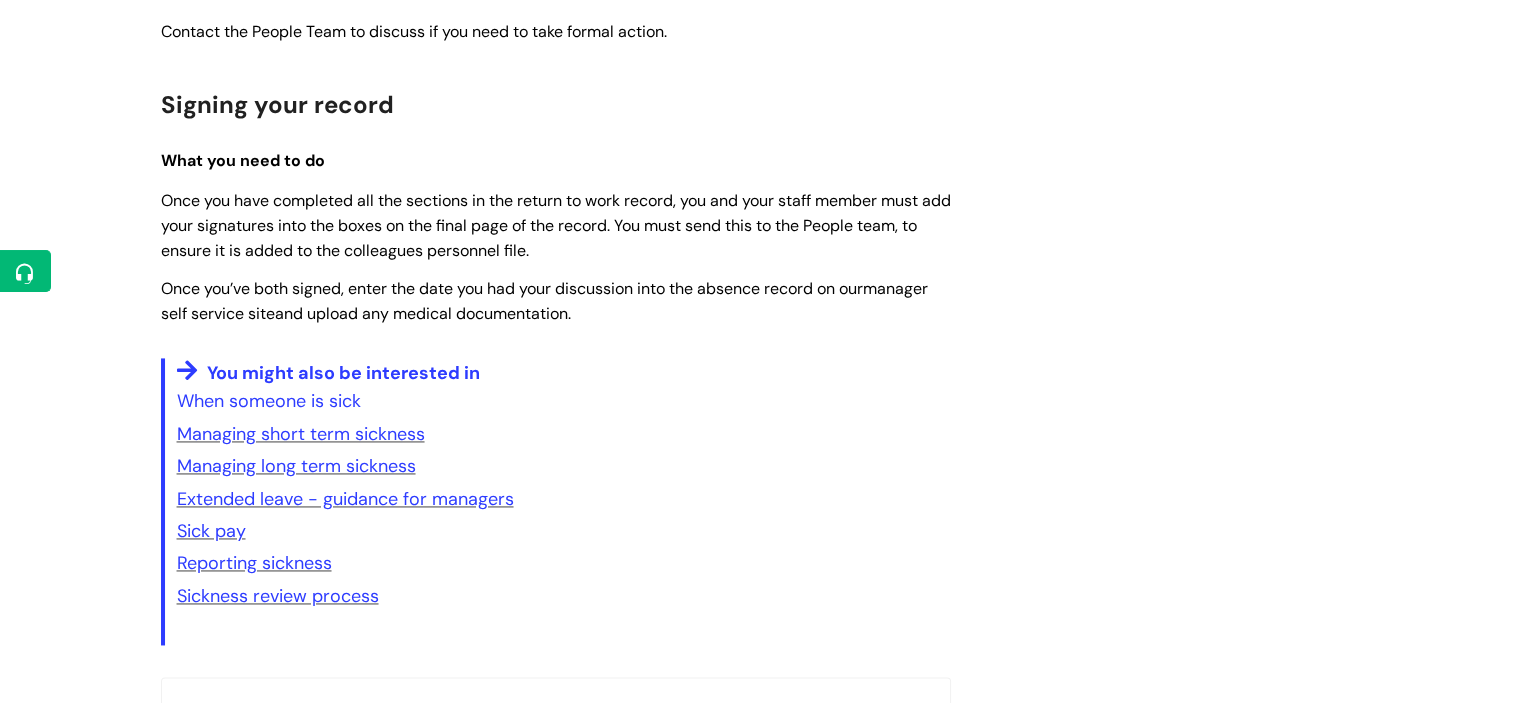 click on "You might also be interested in" at bounding box center (564, 372) 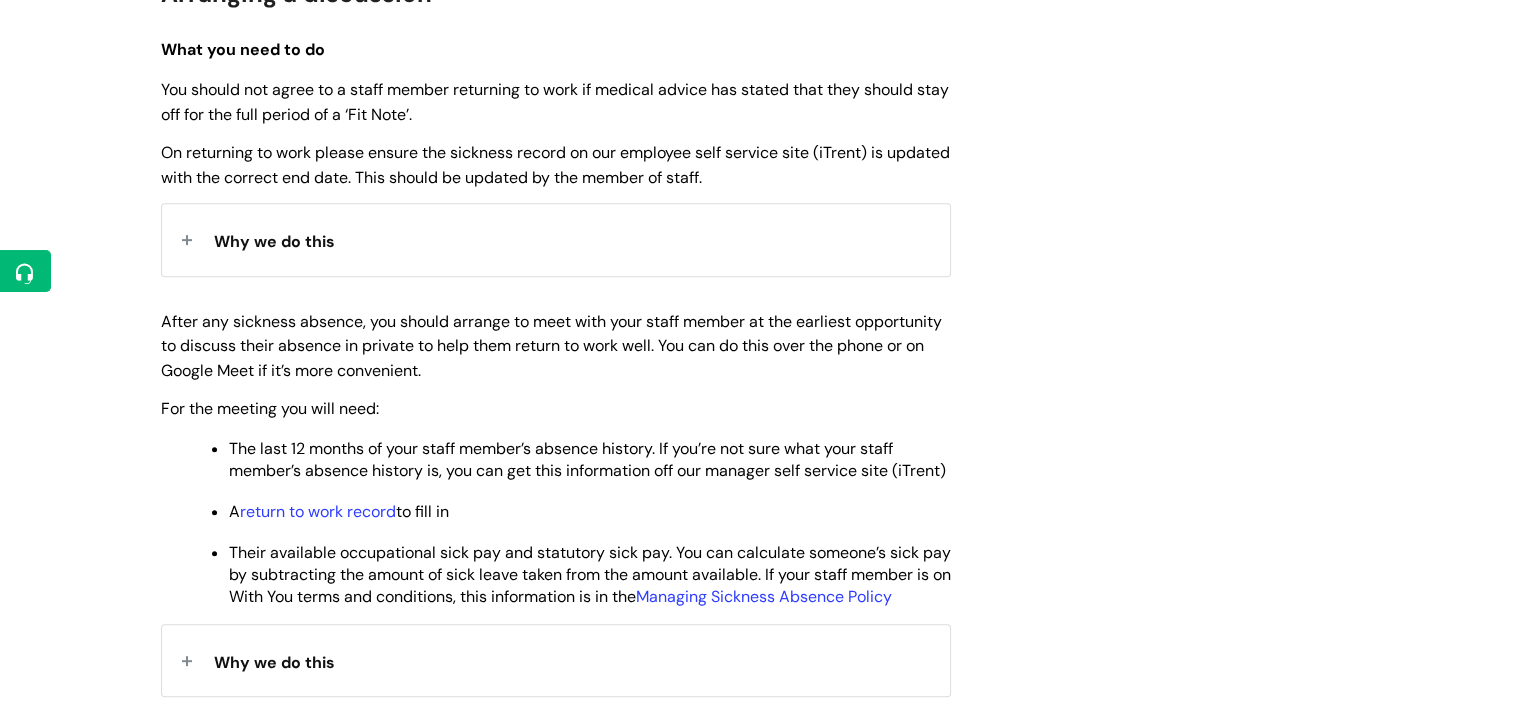 scroll, scrollTop: 764, scrollLeft: 0, axis: vertical 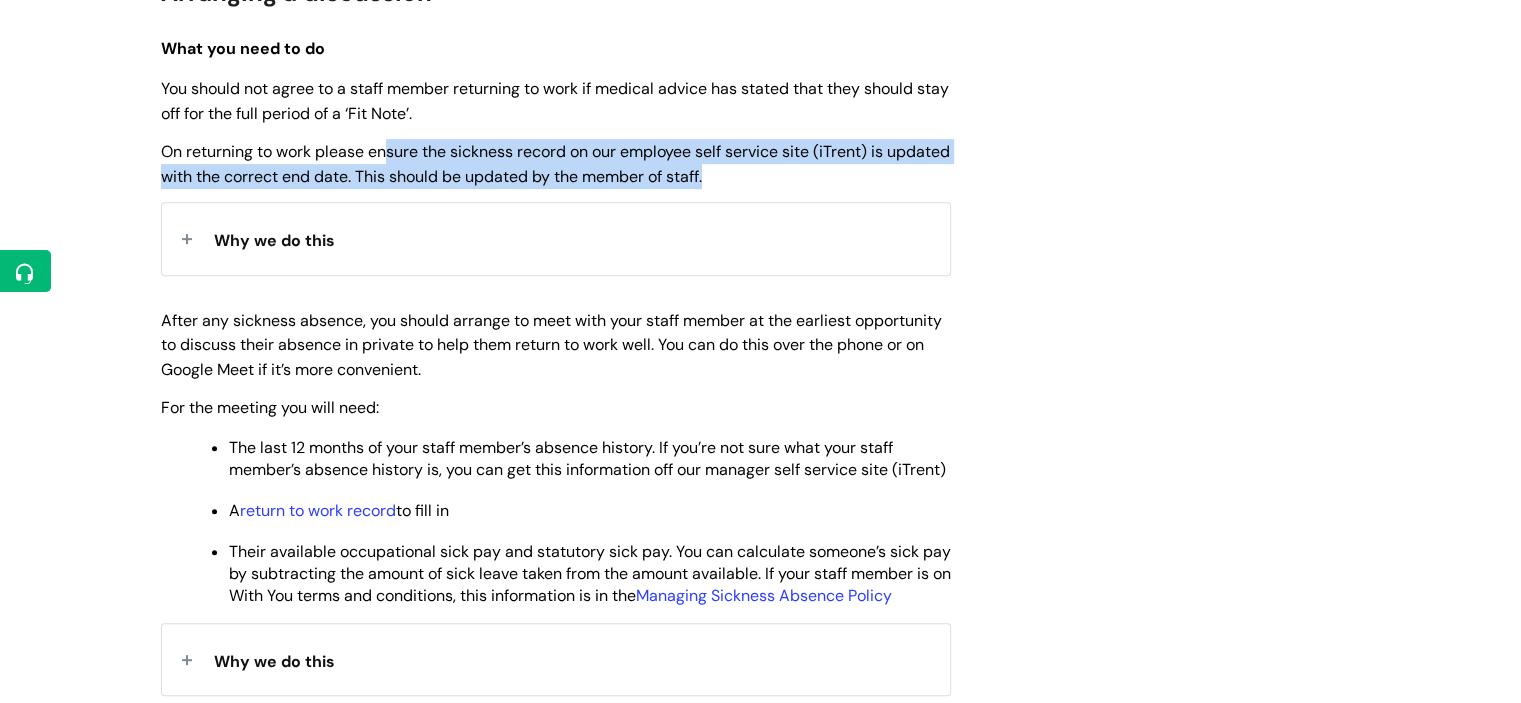 drag, startPoint x: 386, startPoint y: 145, endPoint x: 776, endPoint y: 174, distance: 391.07672 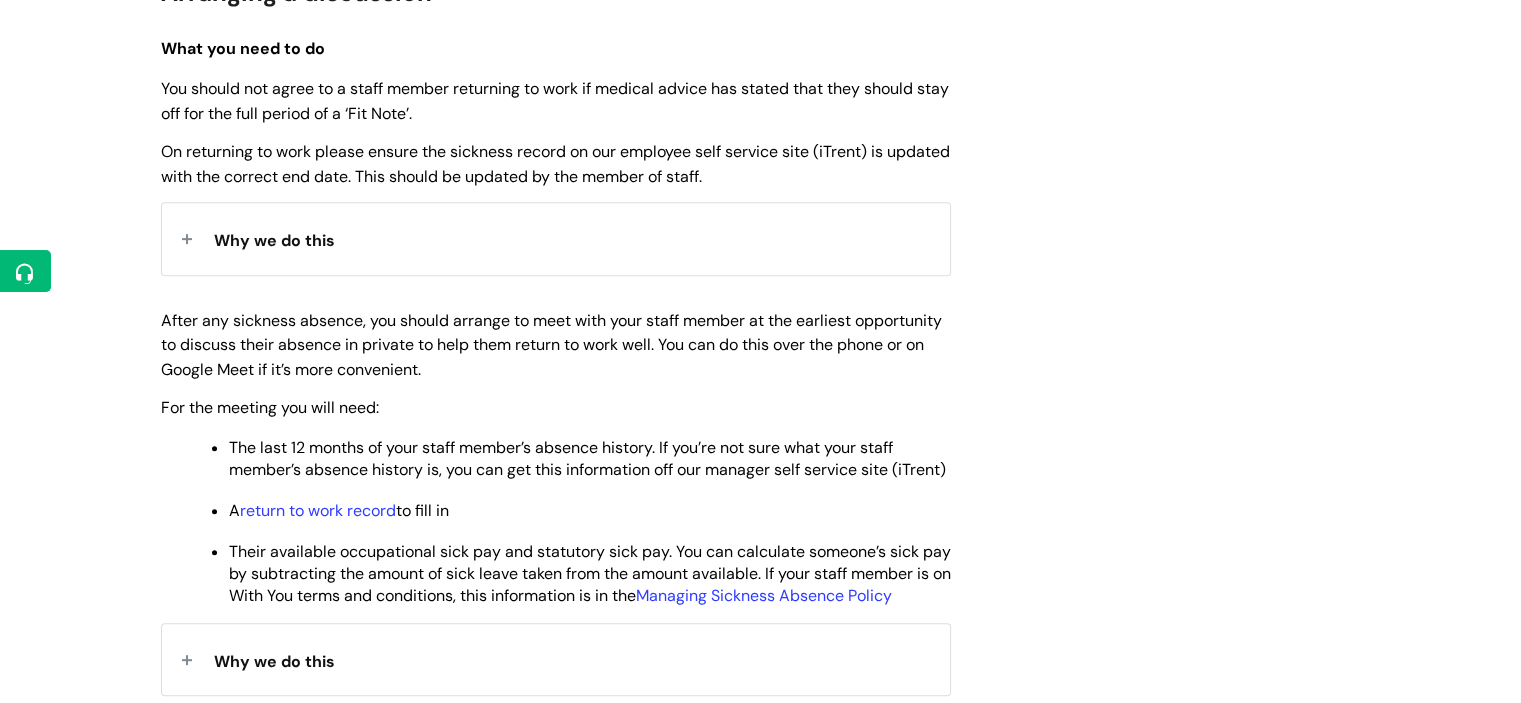 click on "Use this when Your staff member has been off sick and has returned to work. If you're looking for information about supporting someone returning from  more than three months leave following a sabbatical, secondment or mobilisation for reservists , you'll find guidance in  Extended leave - guidance for managers Arranging a discussion What you need to do You should not agree to a staff member returning to work if medical advice has stated that they should stay off for the full period of a ‘Fit Note’. On returning to work please ensure the sickness record on our employee self service site (iTrent) is updated with the correct end date. This should be updated by the member of staff.    Why we do this  We want to keep all our staff members as safe as possible and follow medical advice. There are also insurance implications for our organisation which mean we need to follow the medical advice stated. For the meeting you will need: A  return to work record  to fill in Why we do this  ." at bounding box center [556, 1158] 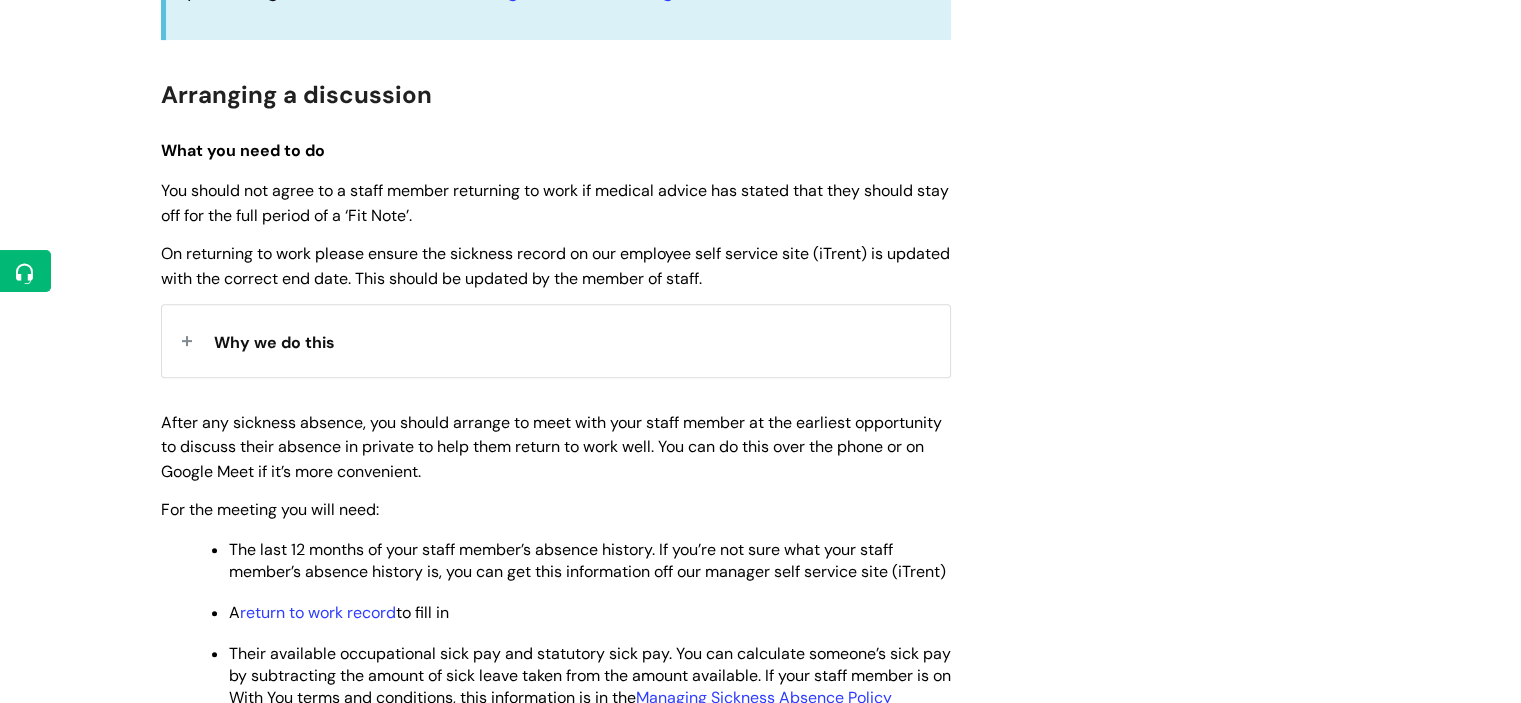 scroll, scrollTop: 660, scrollLeft: 0, axis: vertical 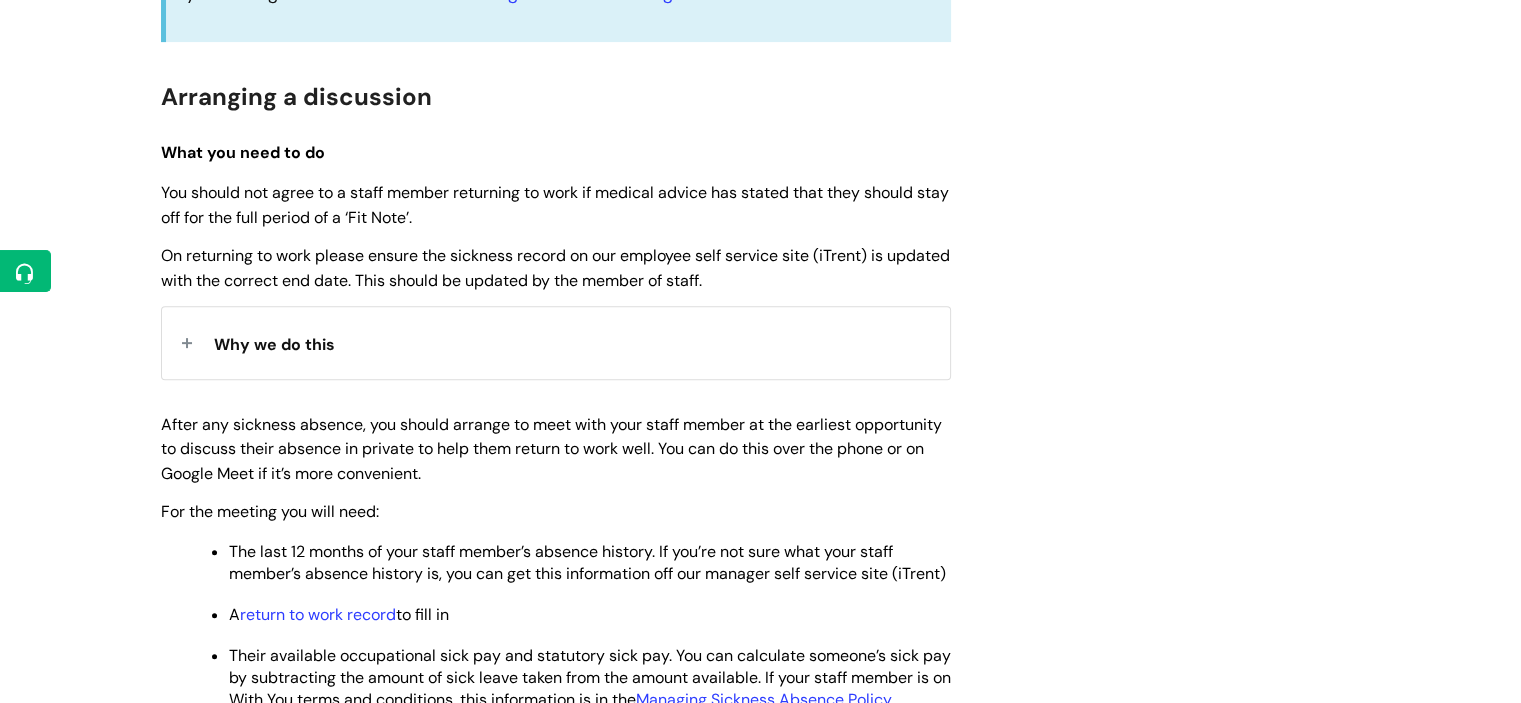 drag, startPoint x: 566, startPoint y: 251, endPoint x: 875, endPoint y: 269, distance: 309.52383 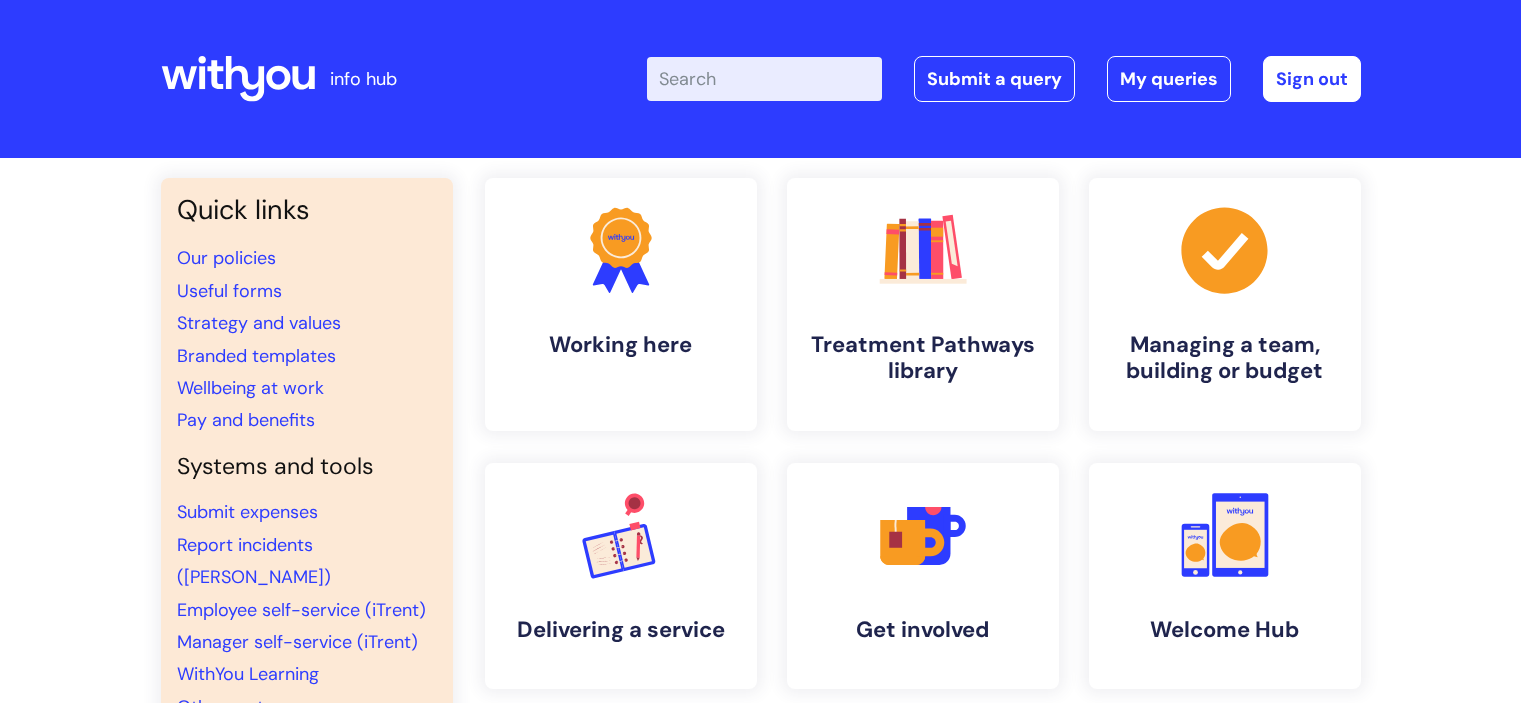 scroll, scrollTop: 0, scrollLeft: 0, axis: both 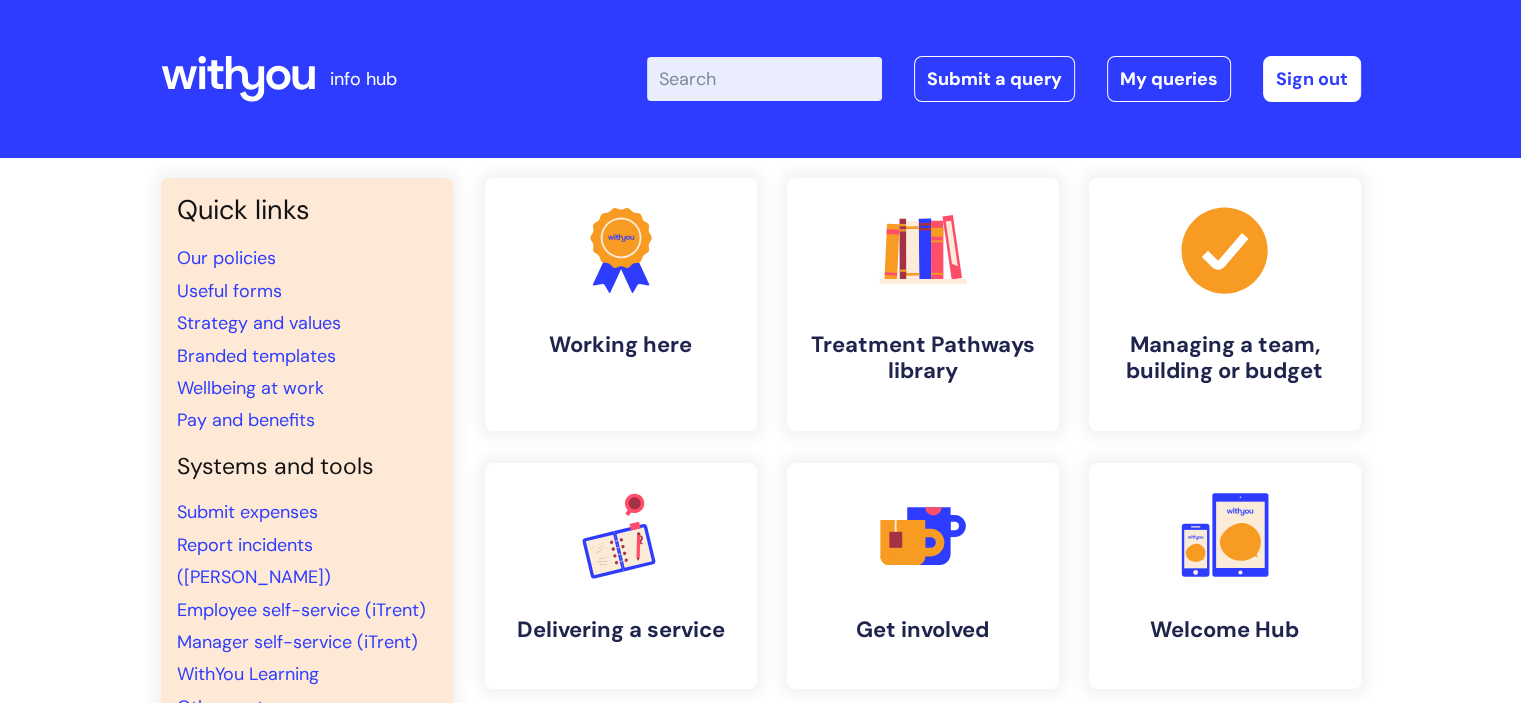 click on "Enter your search term here..." at bounding box center (764, 79) 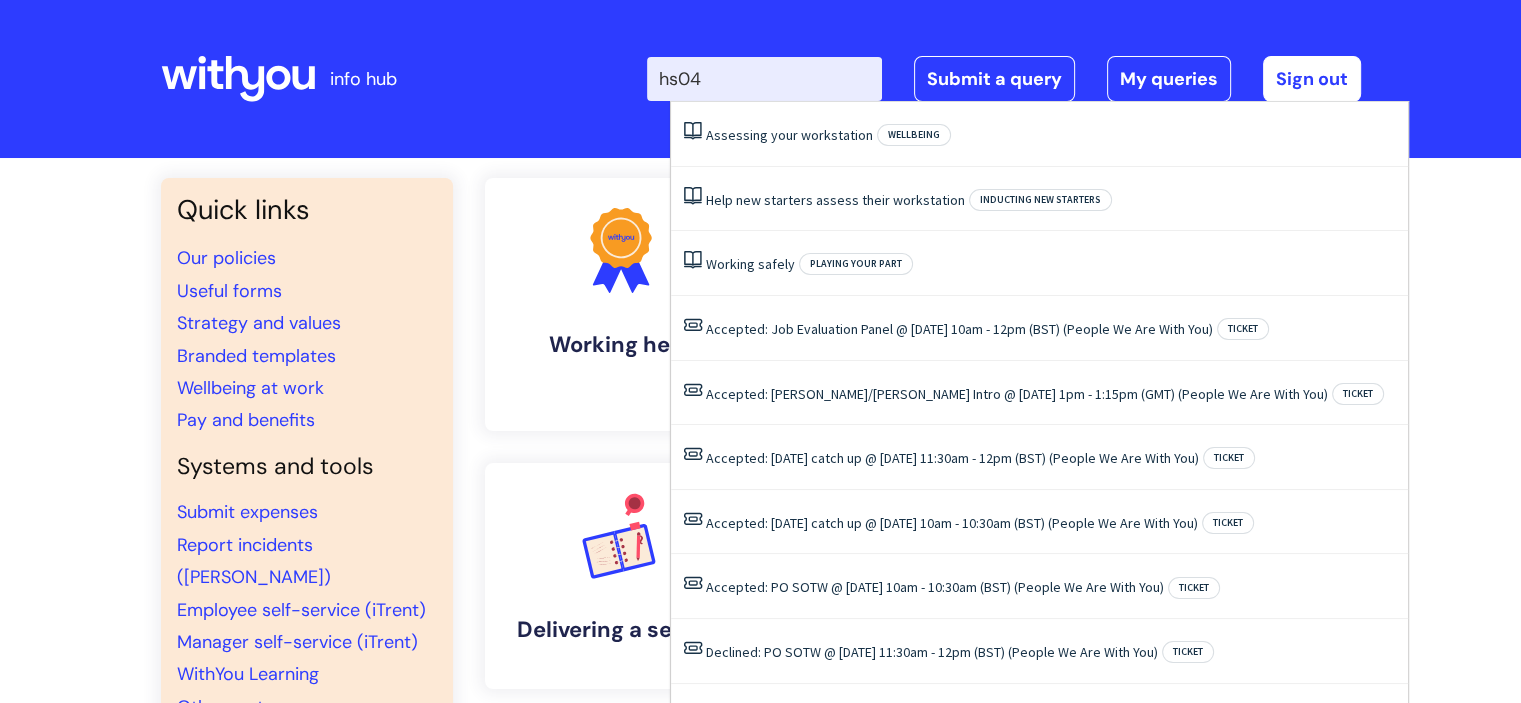 type on "hs04" 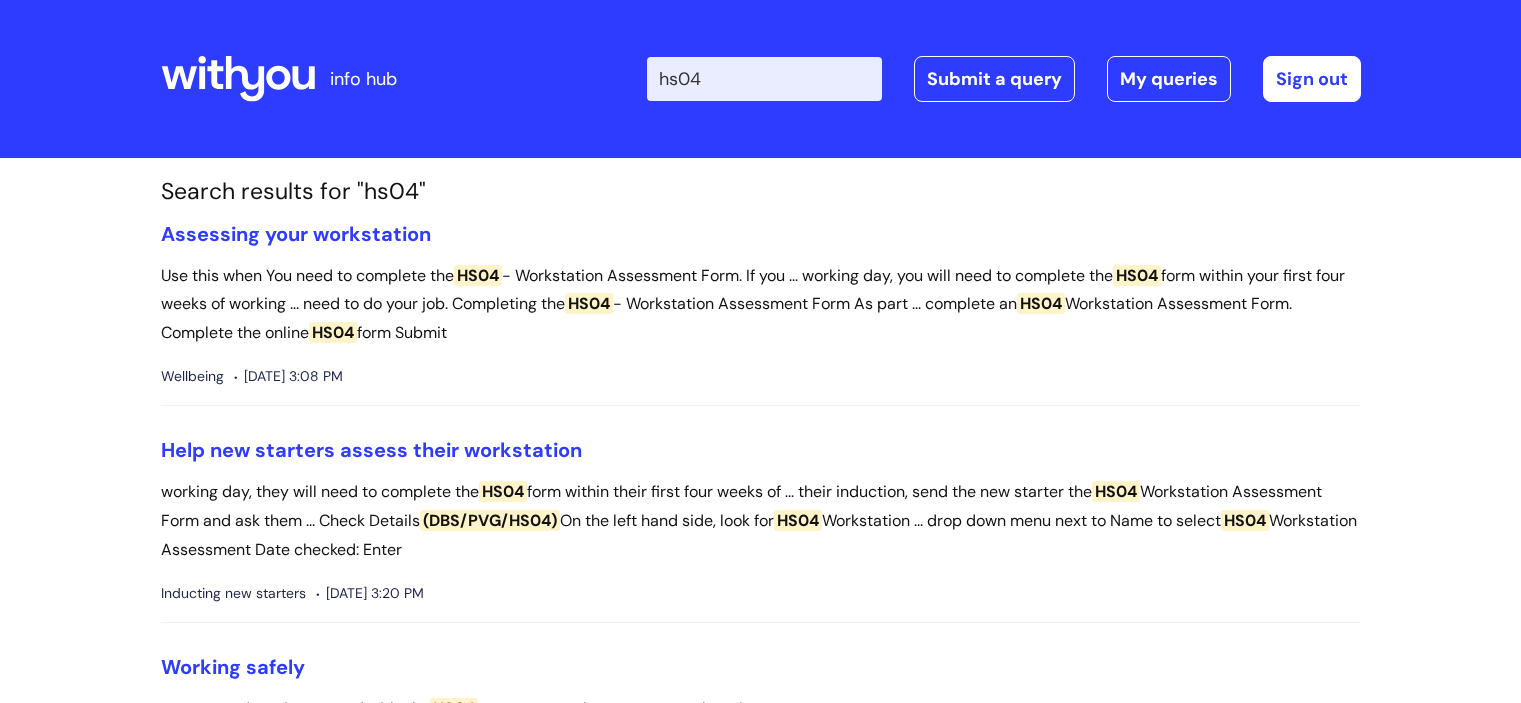 scroll, scrollTop: 0, scrollLeft: 0, axis: both 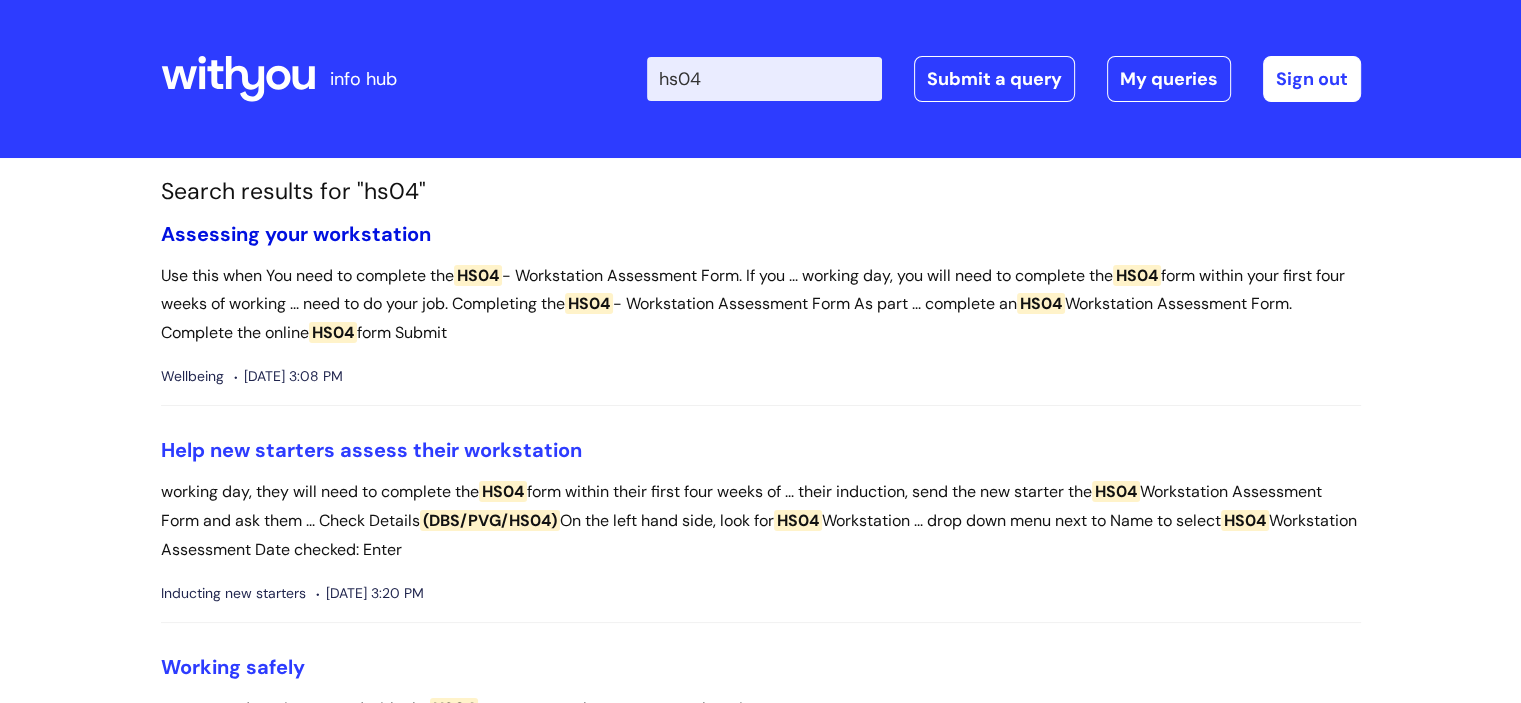 click on "Assessing your workstation" at bounding box center [296, 234] 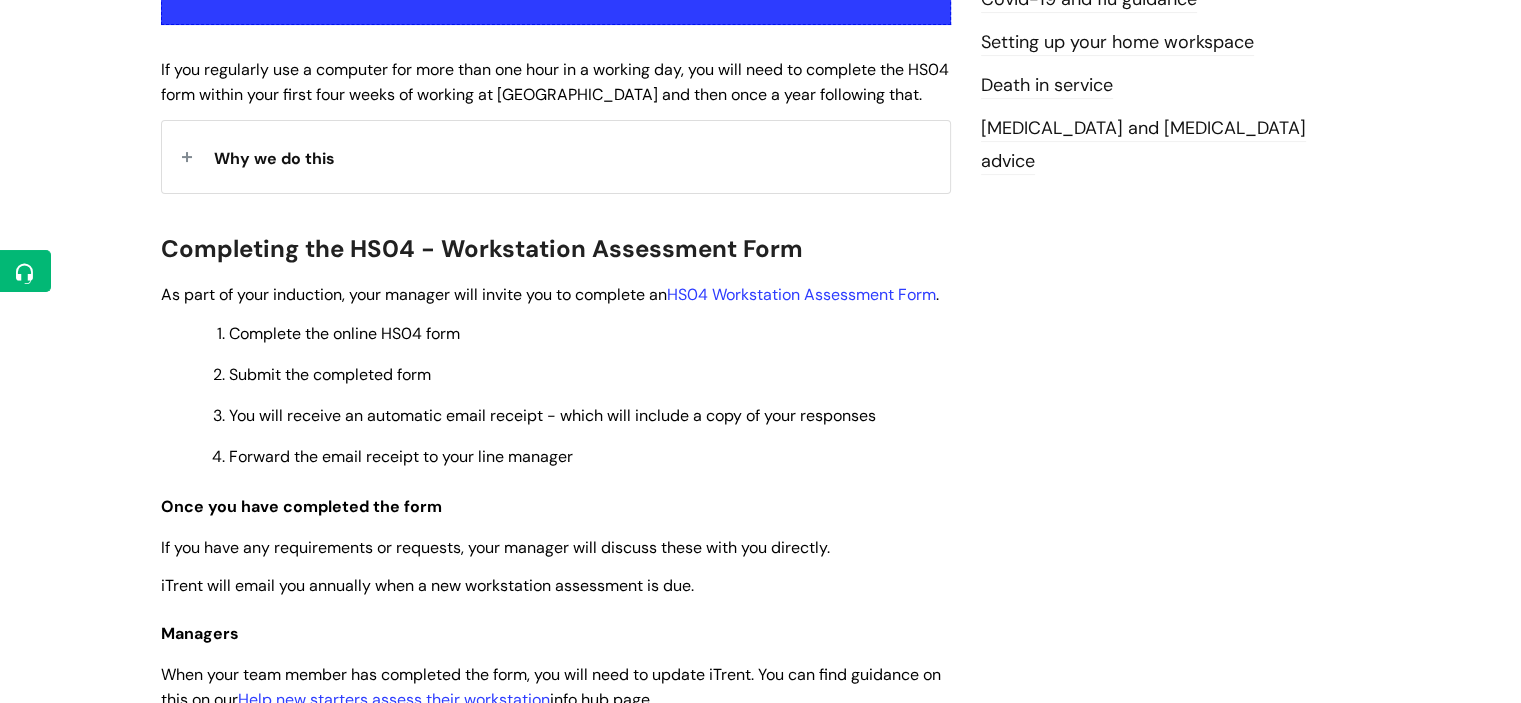 scroll, scrollTop: 472, scrollLeft: 0, axis: vertical 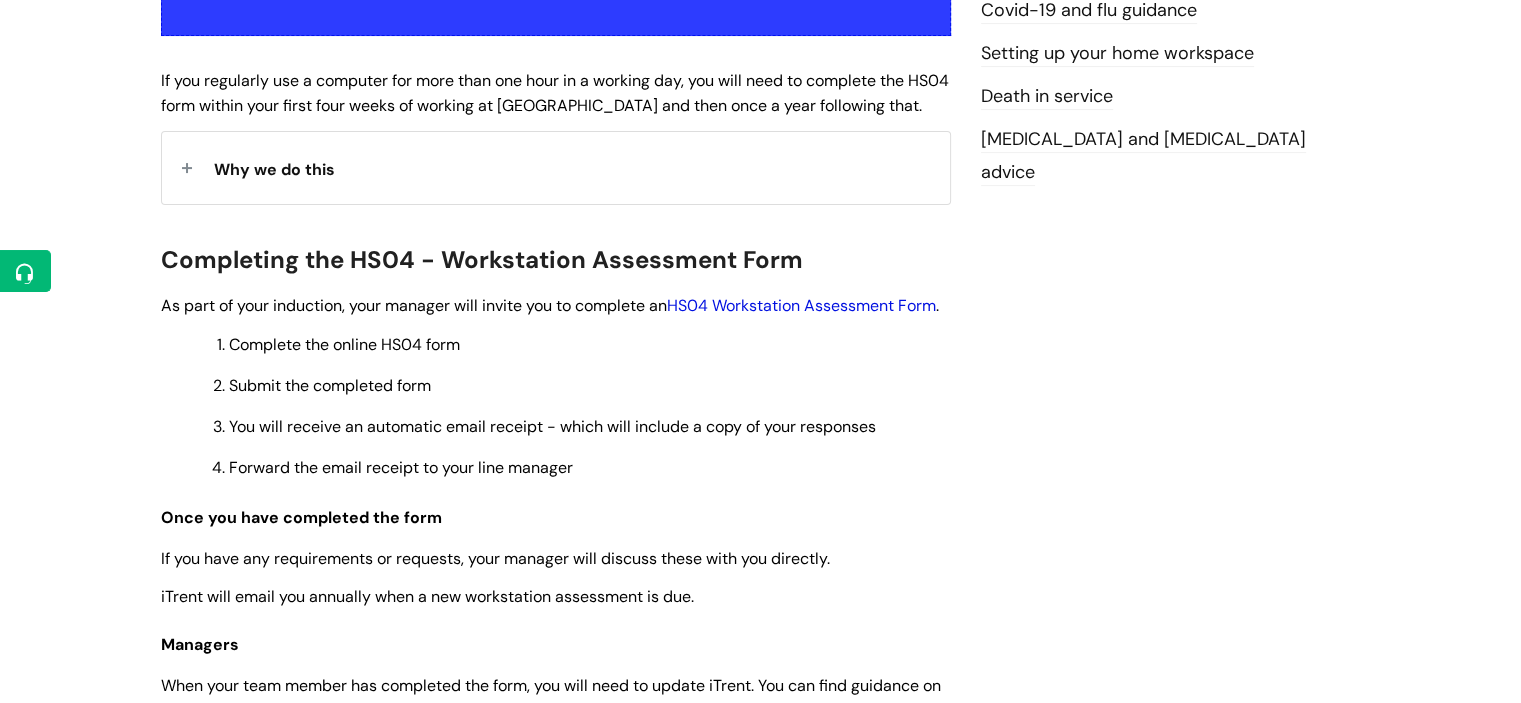 click on "HS04 Workstation Assessment Form" at bounding box center [801, 305] 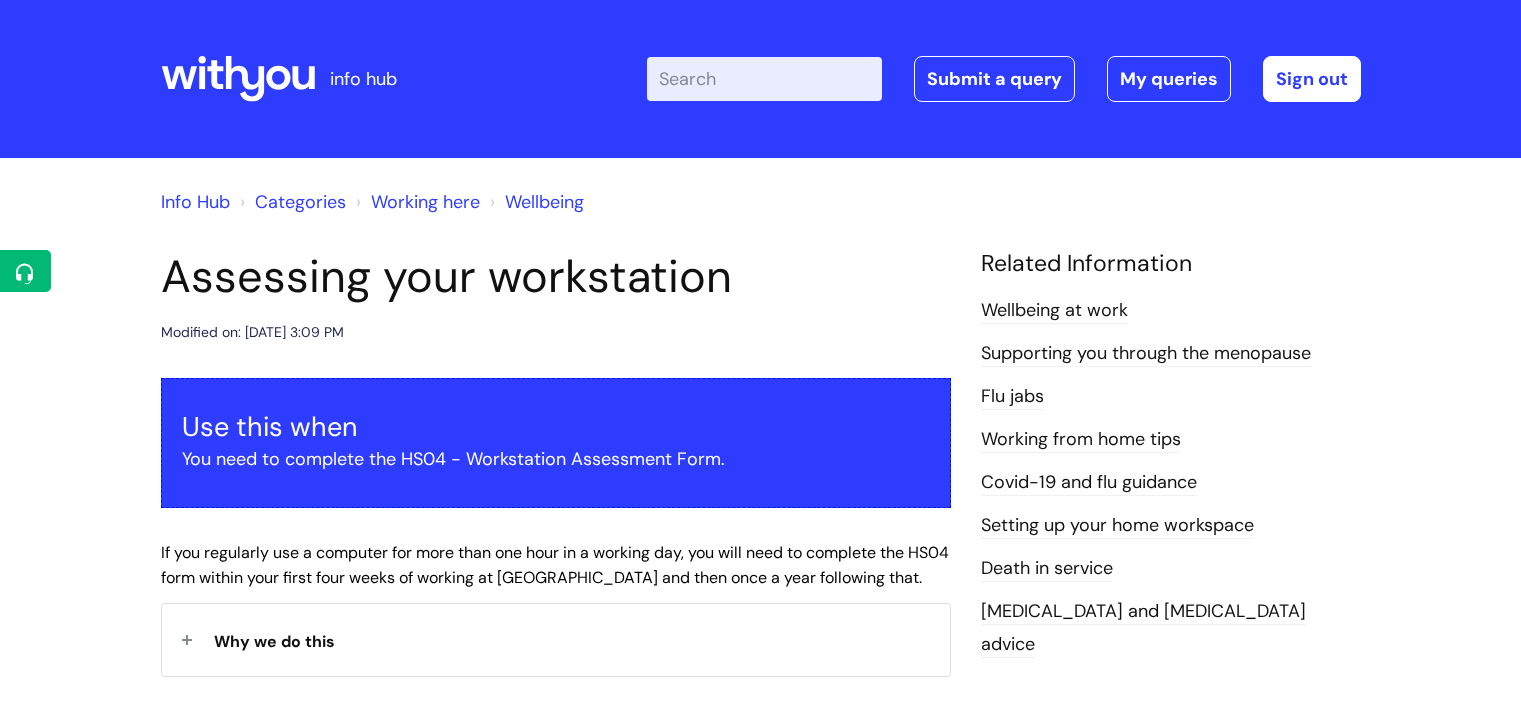 scroll, scrollTop: 472, scrollLeft: 0, axis: vertical 